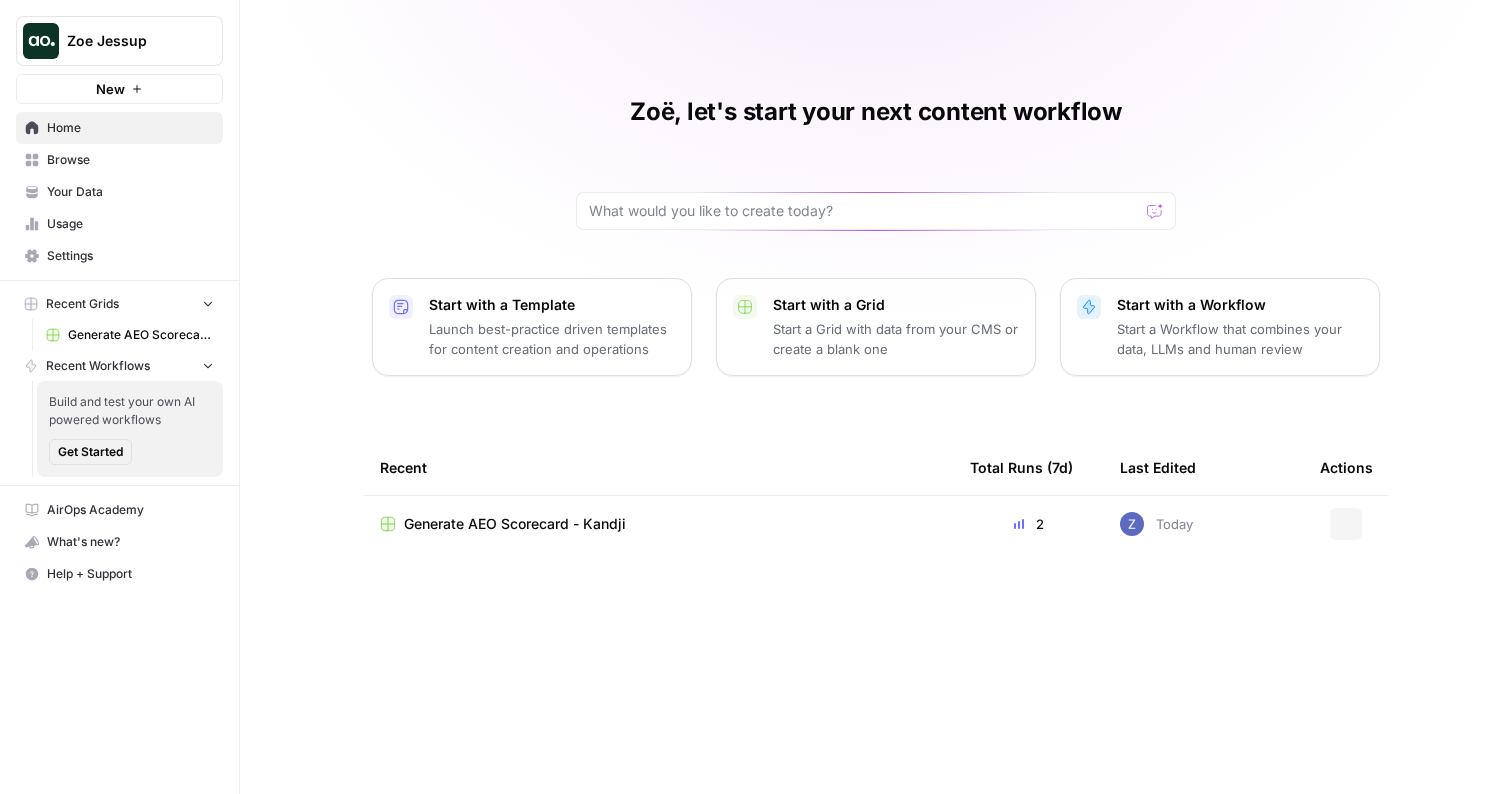 scroll, scrollTop: 0, scrollLeft: 0, axis: both 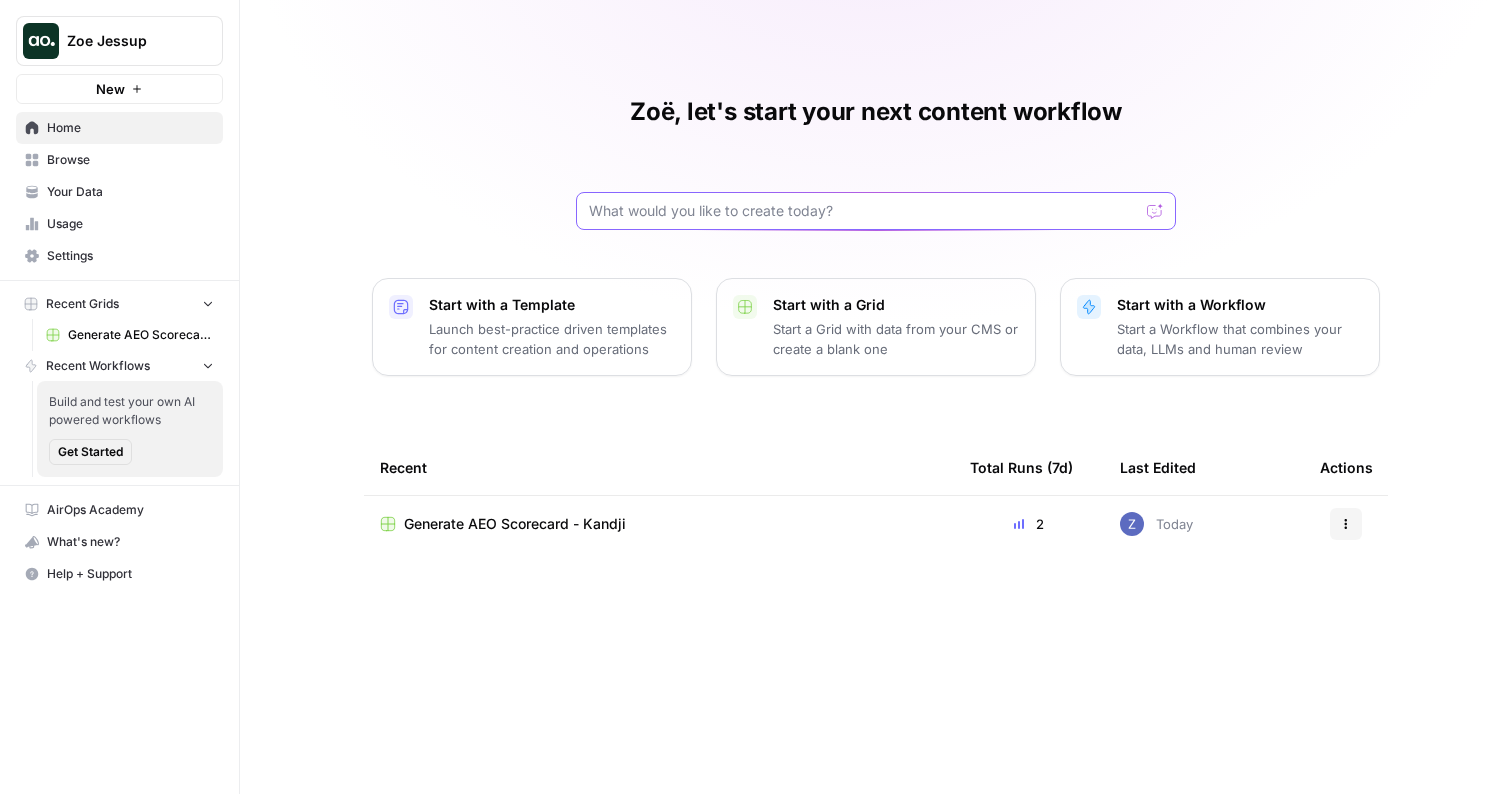 click at bounding box center (864, 211) 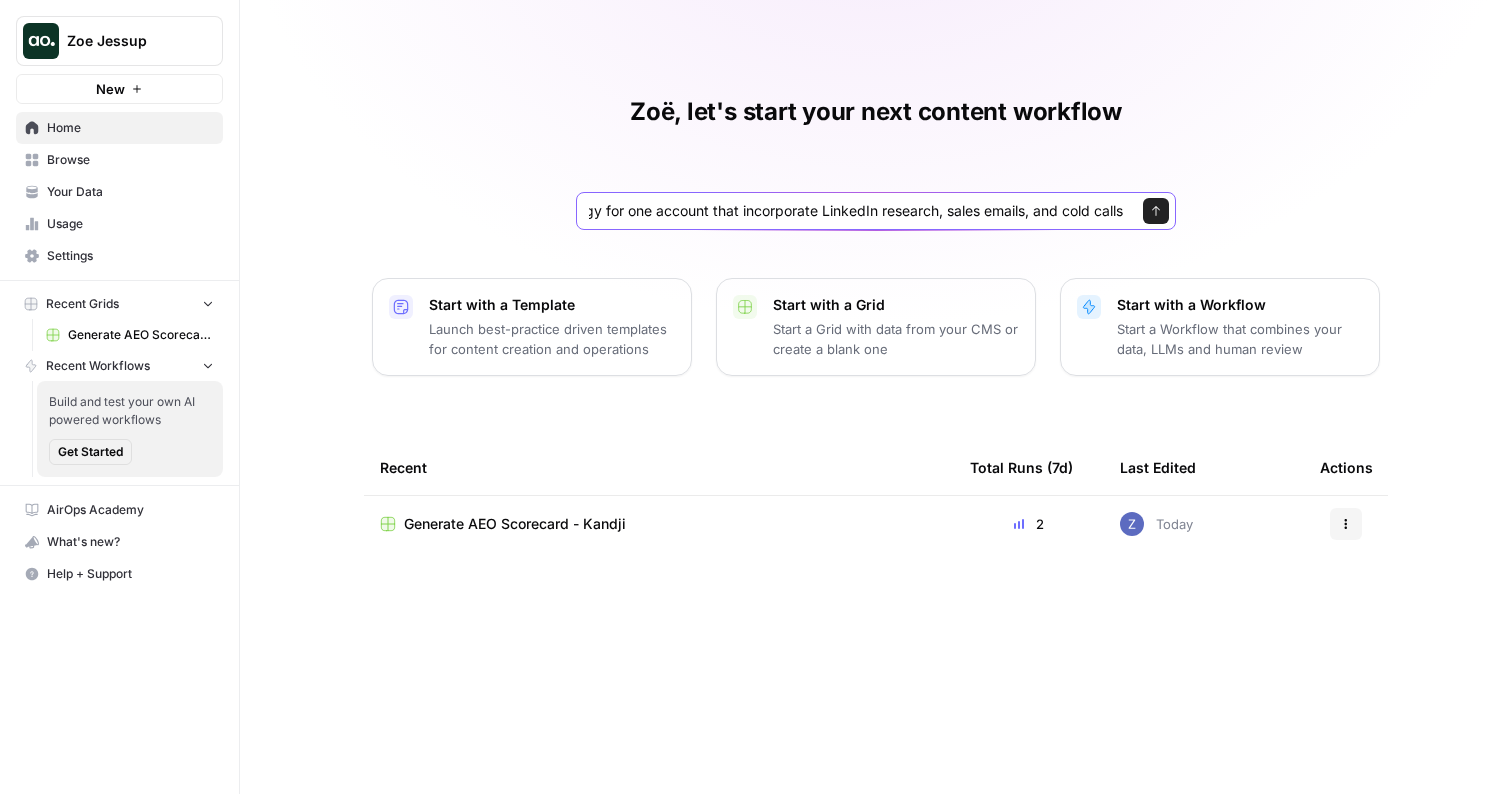 scroll, scrollTop: 0, scrollLeft: 327, axis: horizontal 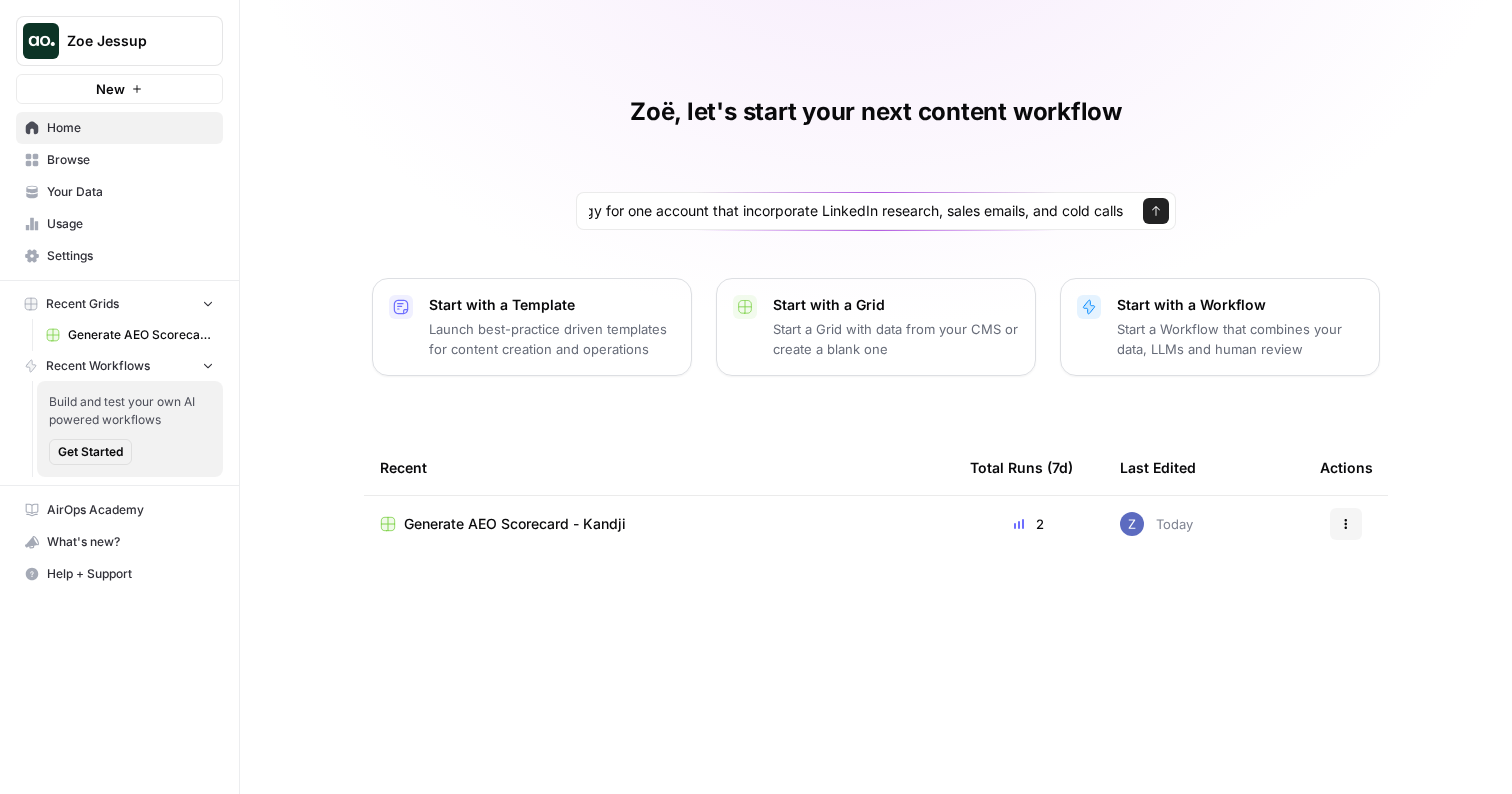 click on "Zoë, let's start your next content workflow copilot can you create an outbound sales strategy for one account that incorporate LinkedIn research, sales emails, and cold calls Send Start with a Template Launch best-practice driven templates for content creation and operations Start with a Grid Start a Grid with data from your CMS or create a blank one Start with a Workflow Start a Workflow that combines your data, LLMs and human review Recent Total Runs (7d) Last Edited Actions Generate AEO Scorecard - Kandji 2 Today Actions" at bounding box center (876, 397) 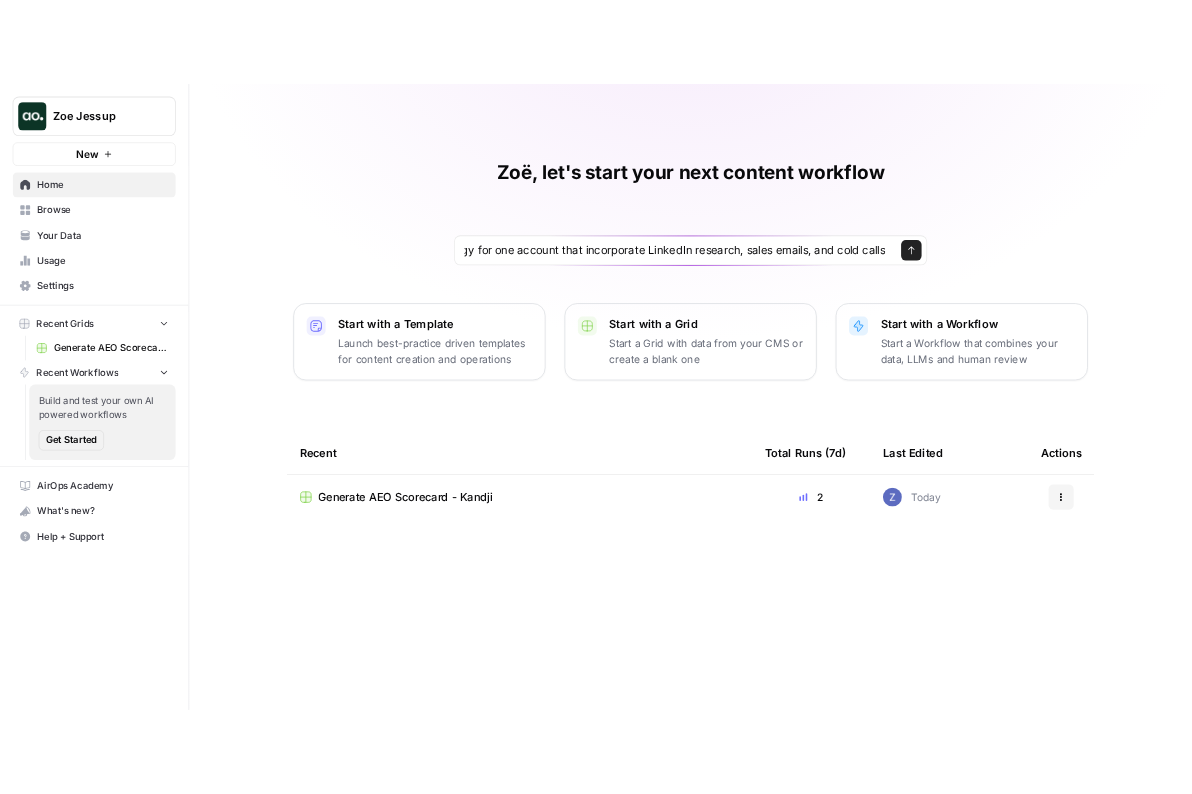 scroll, scrollTop: 0, scrollLeft: 0, axis: both 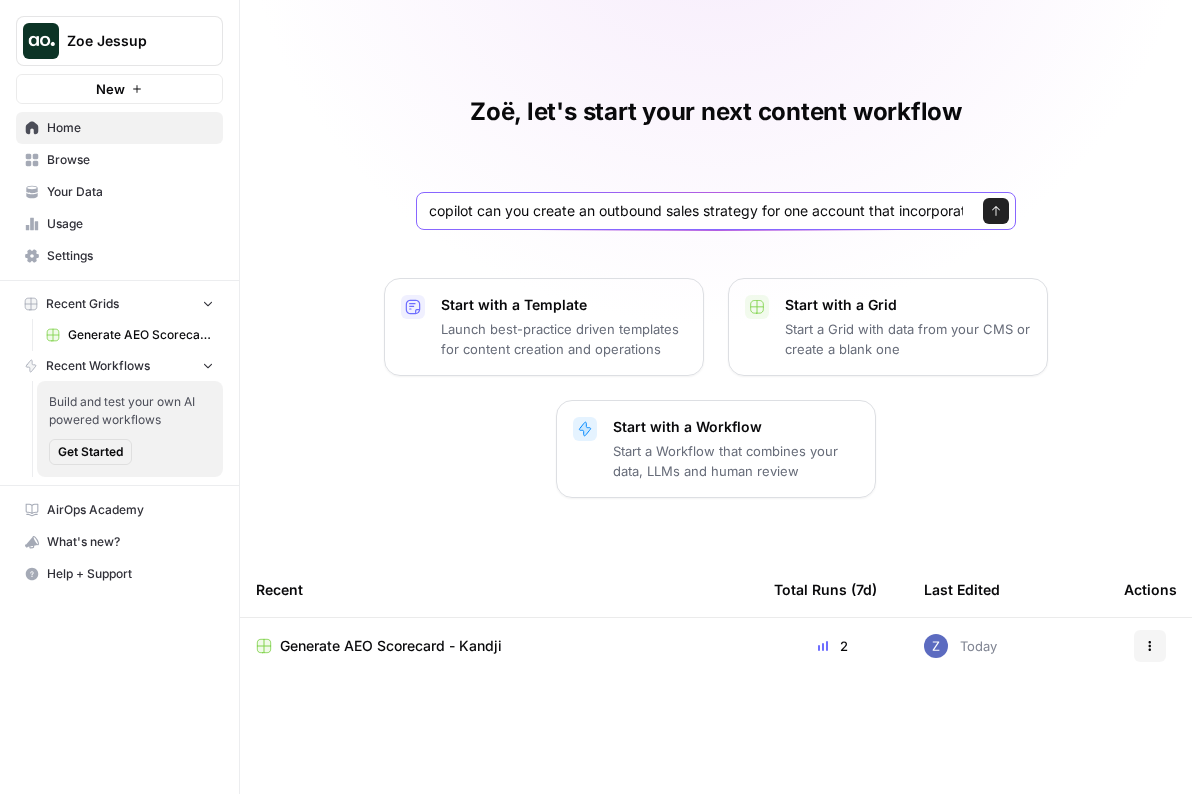 click on "copilot can you create an outbound sales strategy for one account that incorporate LinkedIn research, sales emails, and cold calls" at bounding box center [696, 211] 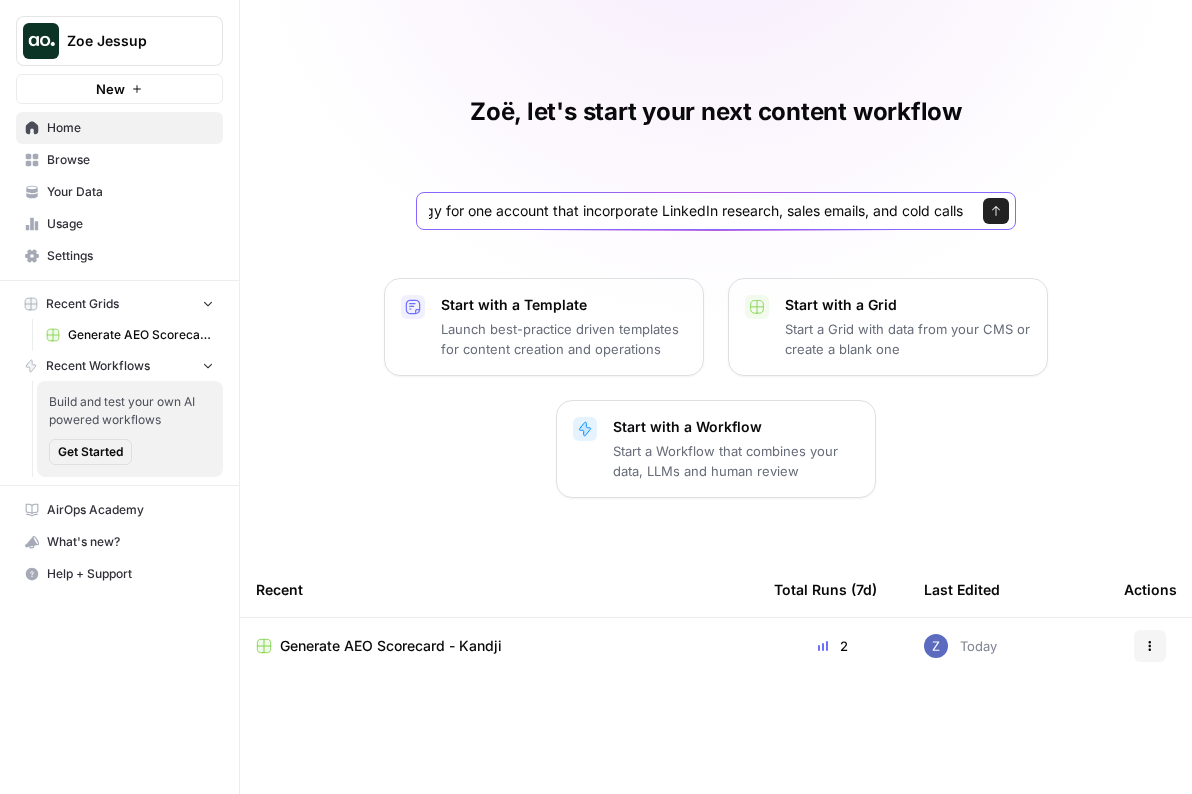 drag, startPoint x: 893, startPoint y: 210, endPoint x: 1041, endPoint y: 210, distance: 148 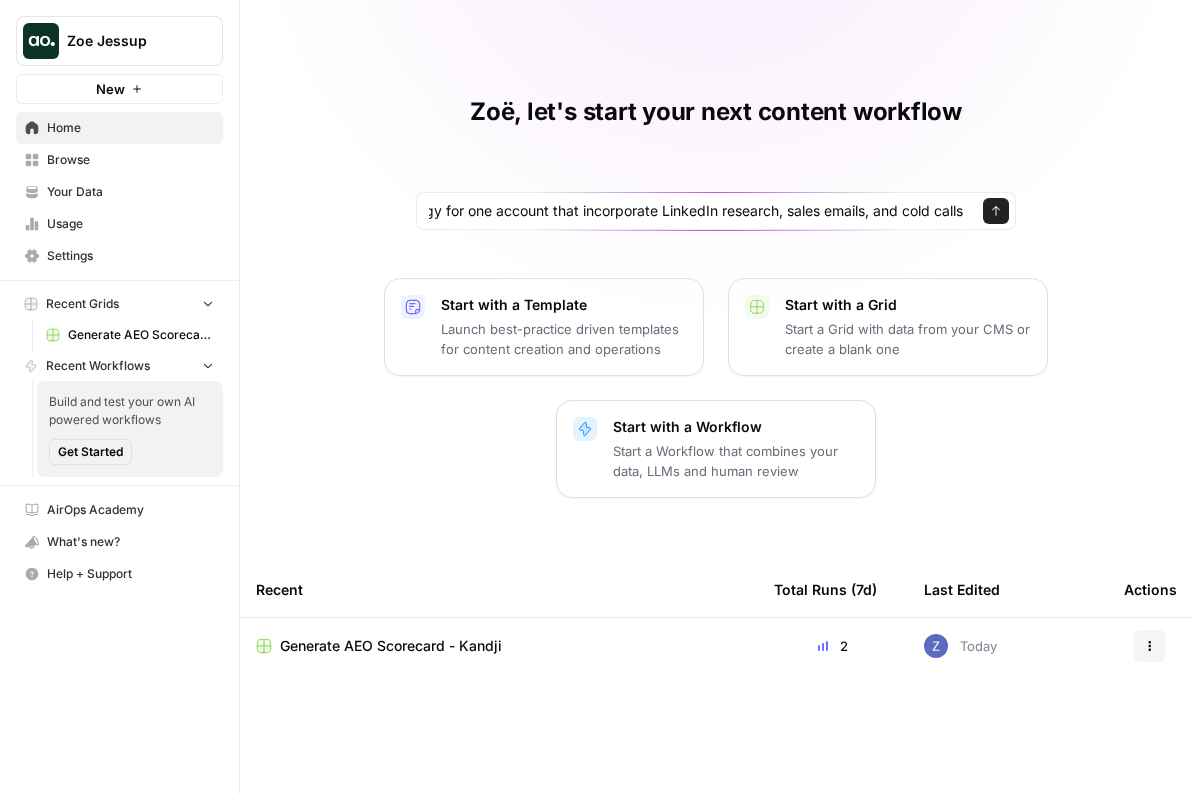 scroll, scrollTop: 0, scrollLeft: 0, axis: both 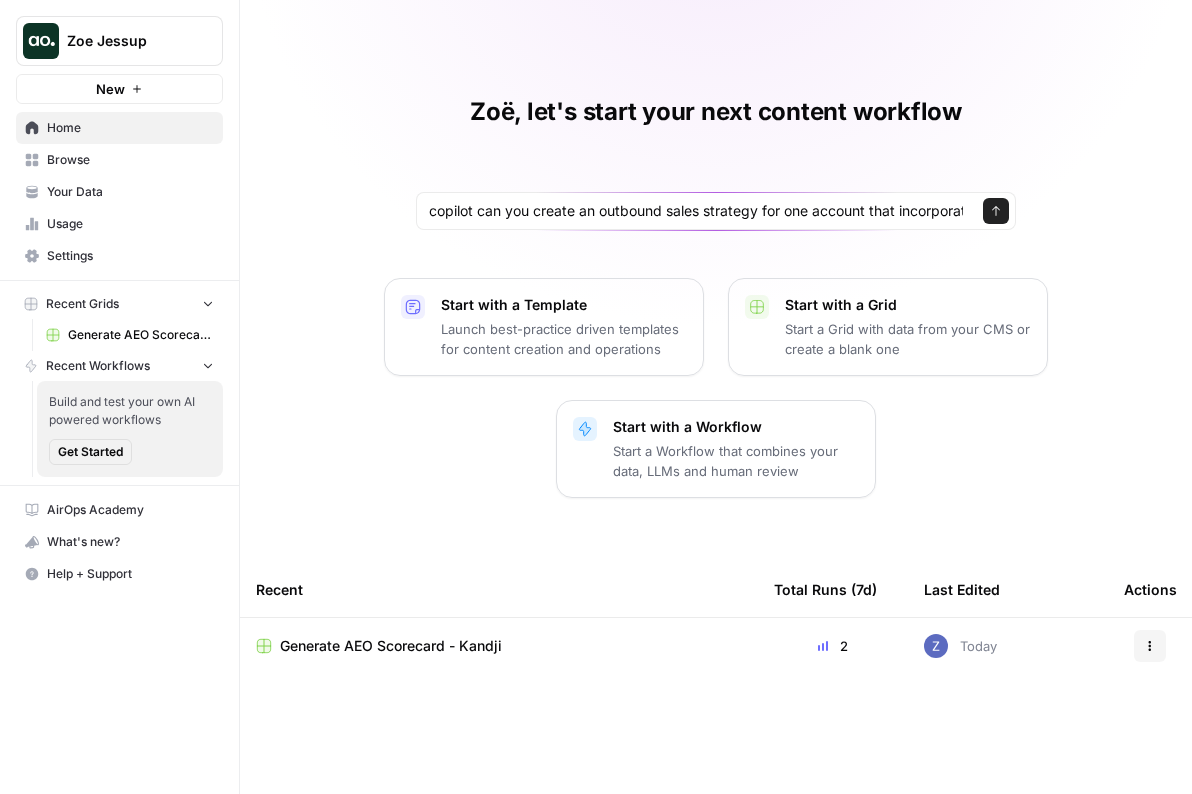 click on "copilot can you create an outbound sales strategy for one account that incorporate LinkedIn research, sales emails, and cold calls Send" at bounding box center (716, 211) 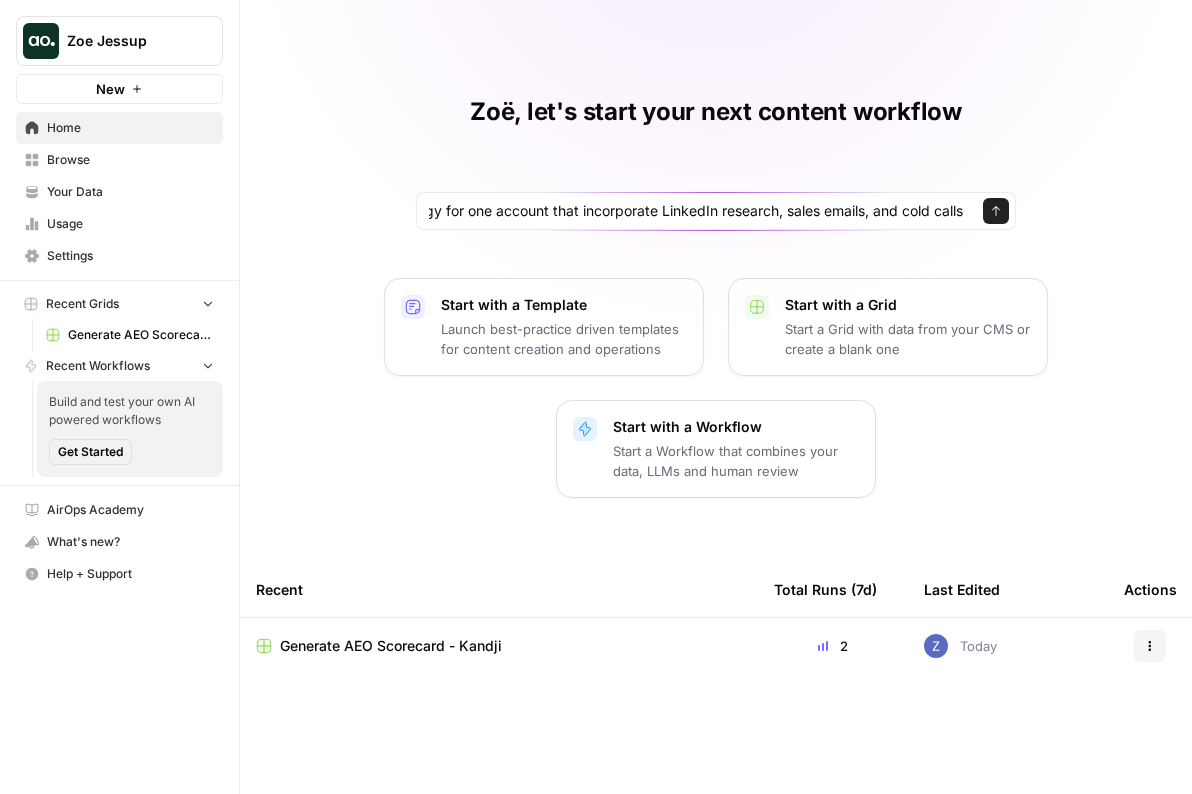 click on "copilot can you create an outbound sales strategy for one account that incorporate LinkedIn research, sales emails, and cold calls Send" at bounding box center [716, 211] 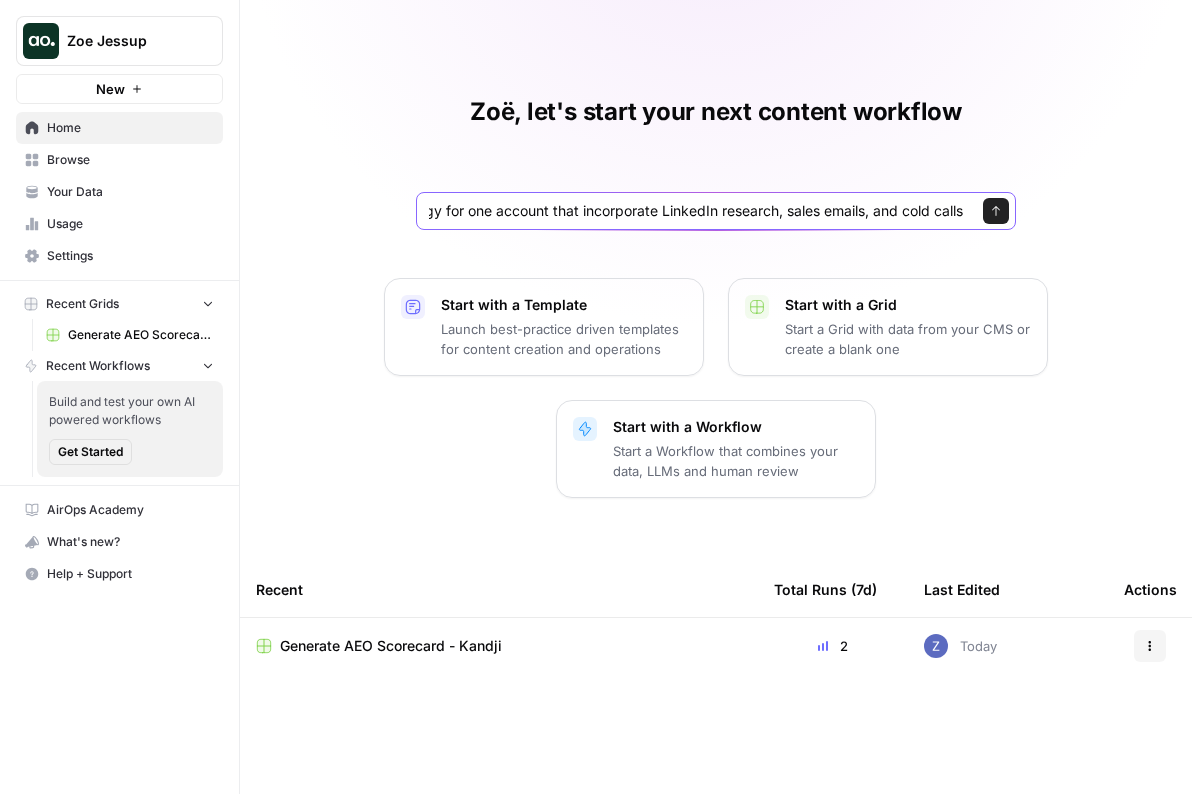 scroll, scrollTop: 0, scrollLeft: 327, axis: horizontal 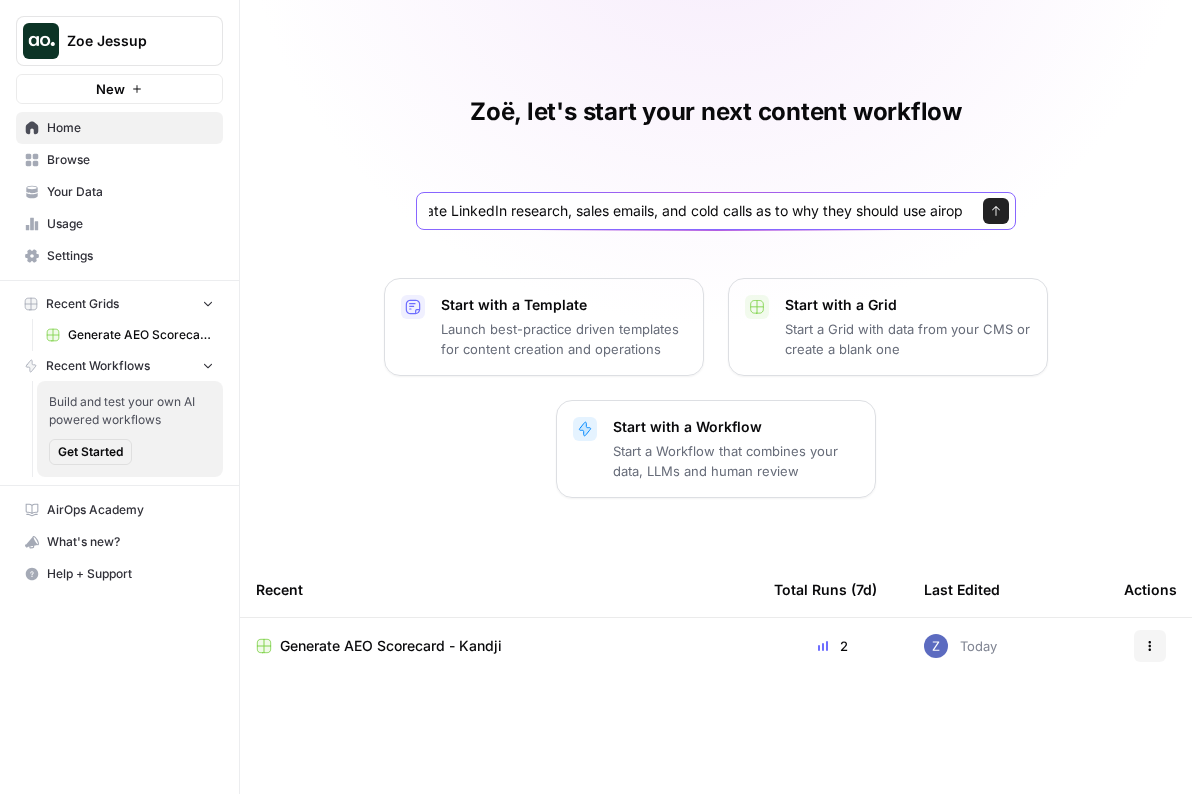 type on "copilot can you create an outbound sales strategy for one account that incorporate LinkedIn research, sales emails, and cold calls as to why they should use airops" 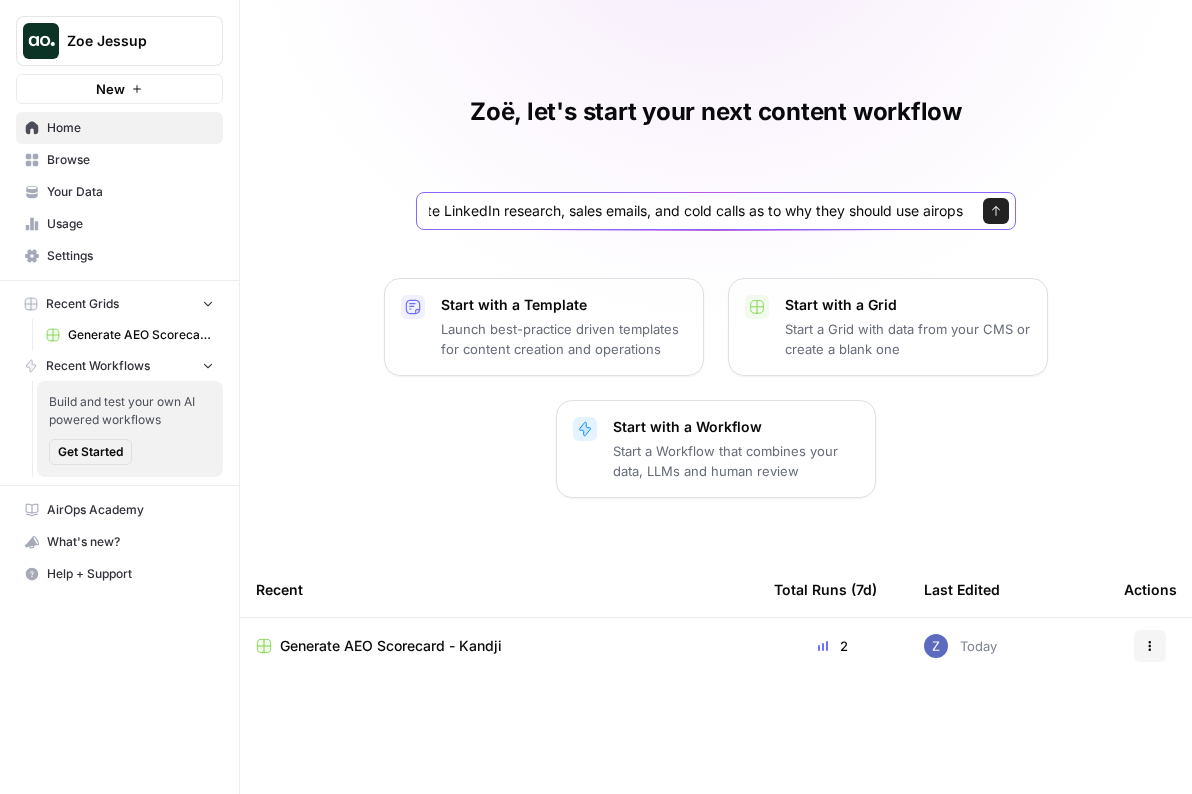 scroll, scrollTop: 0, scrollLeft: 544, axis: horizontal 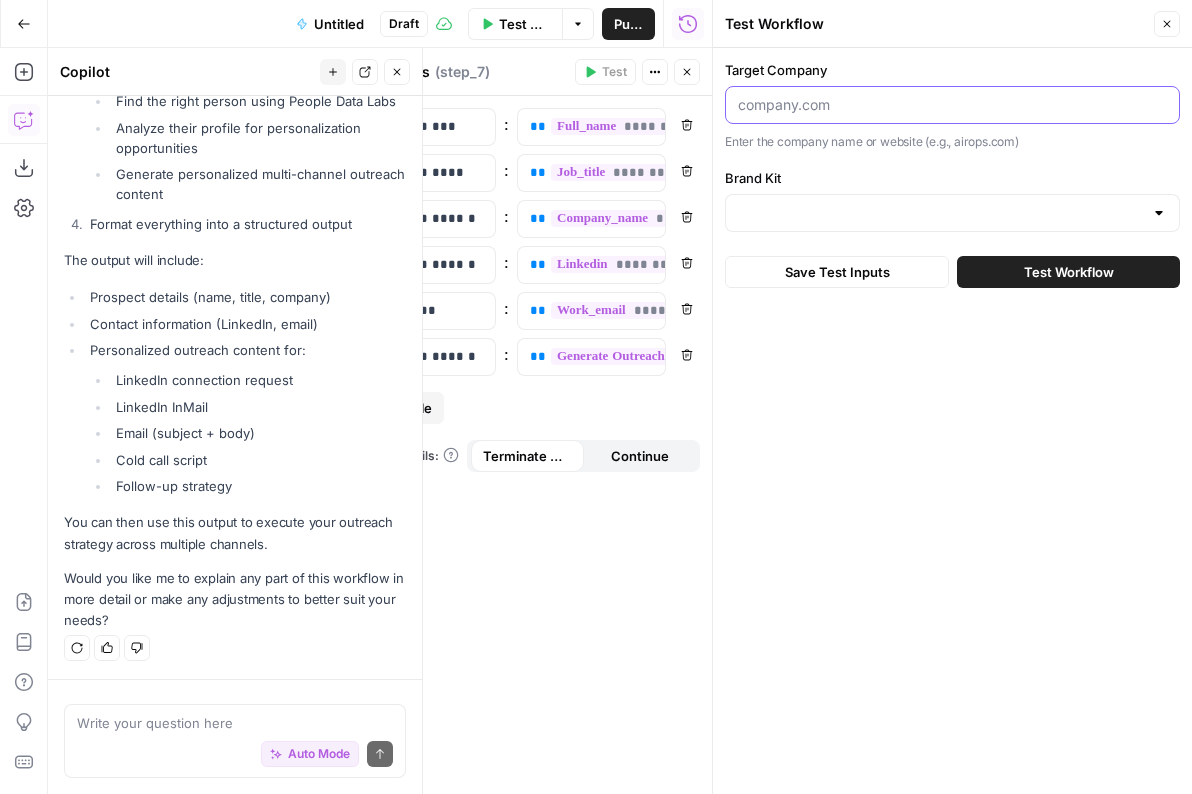 click on "Target Company" at bounding box center [952, 105] 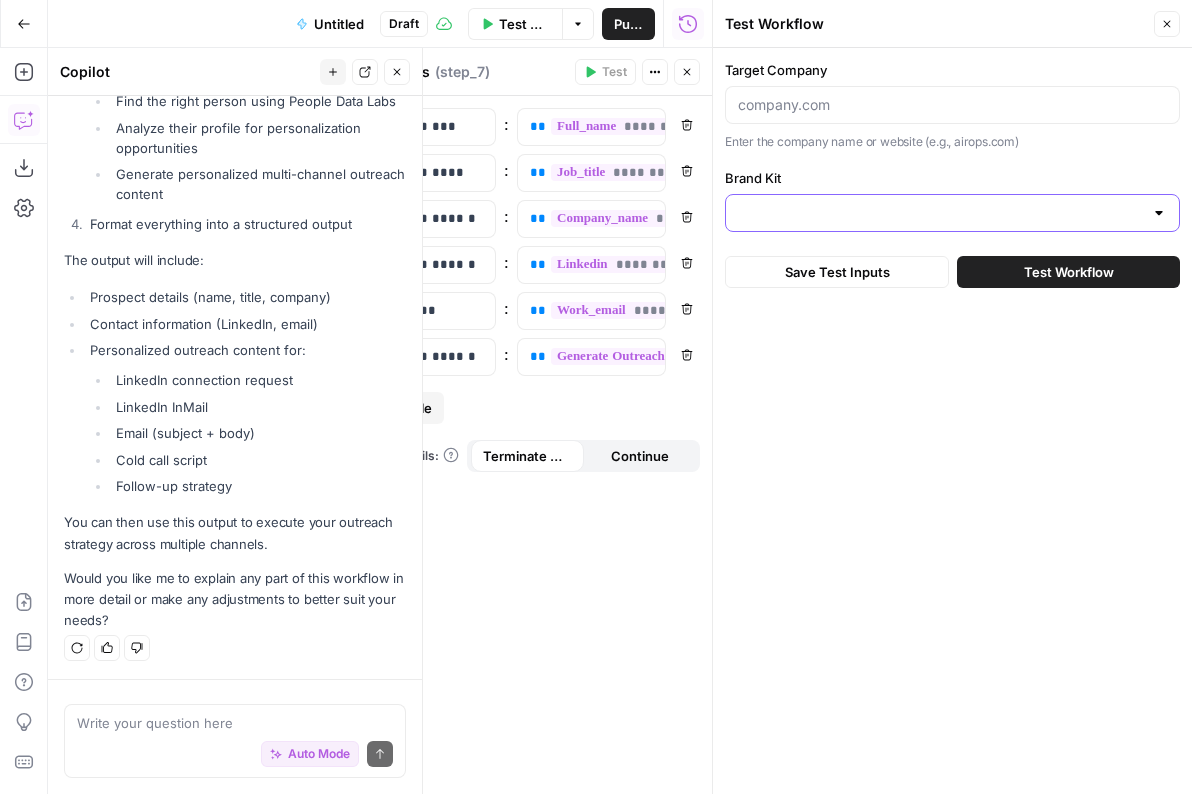 click on "Brand Kit" at bounding box center (940, 213) 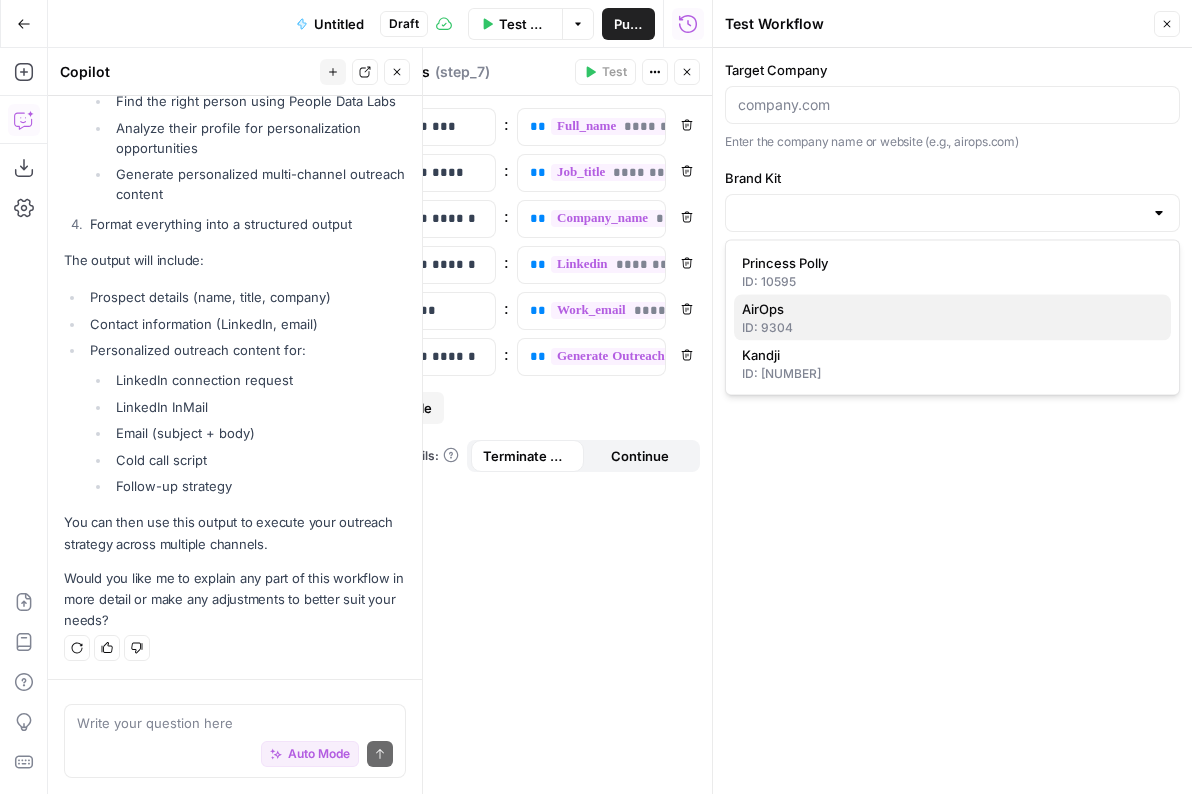 click on "ID: 9304" at bounding box center (952, 328) 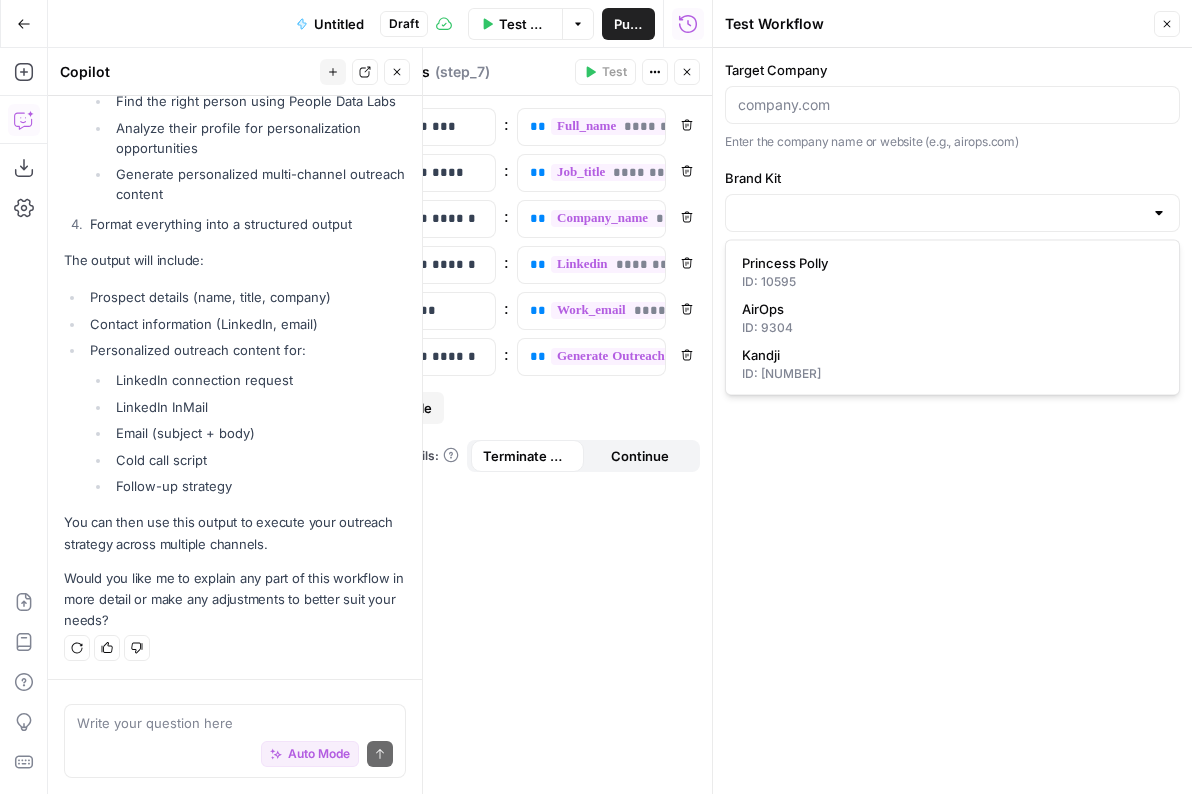 type on "AirOps" 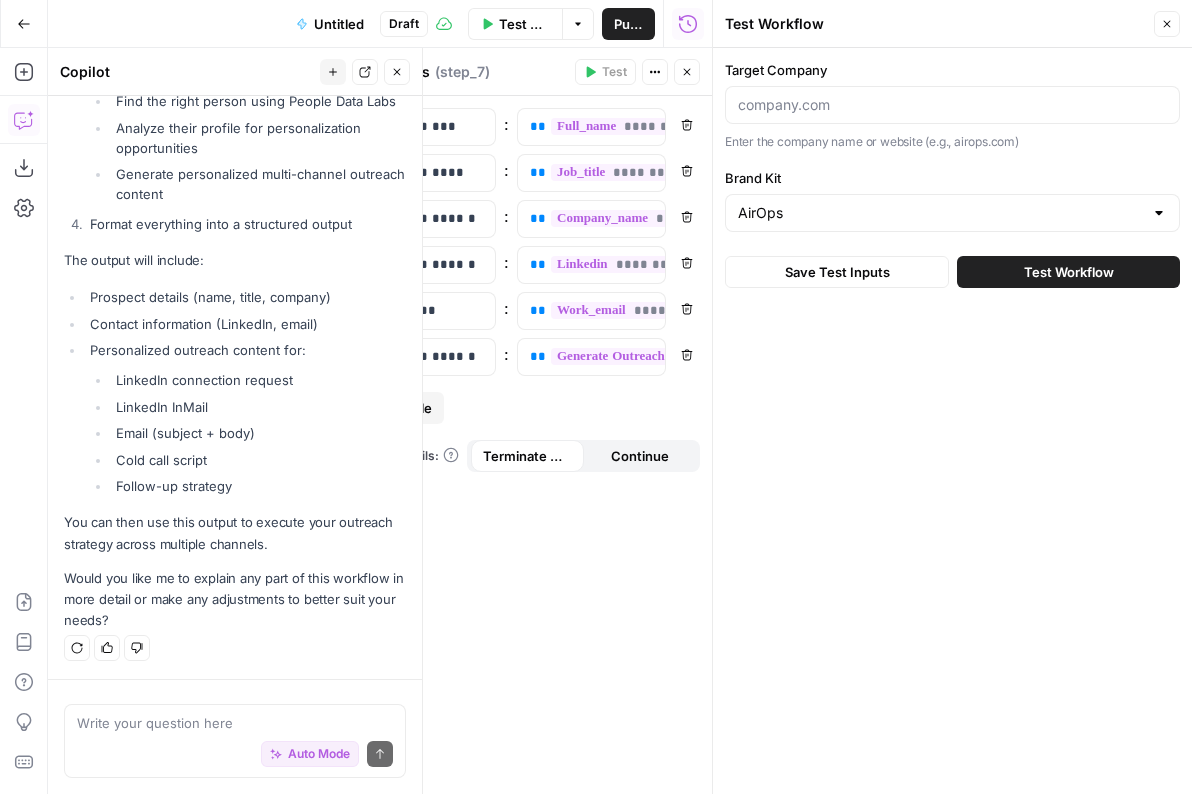 click at bounding box center [952, 105] 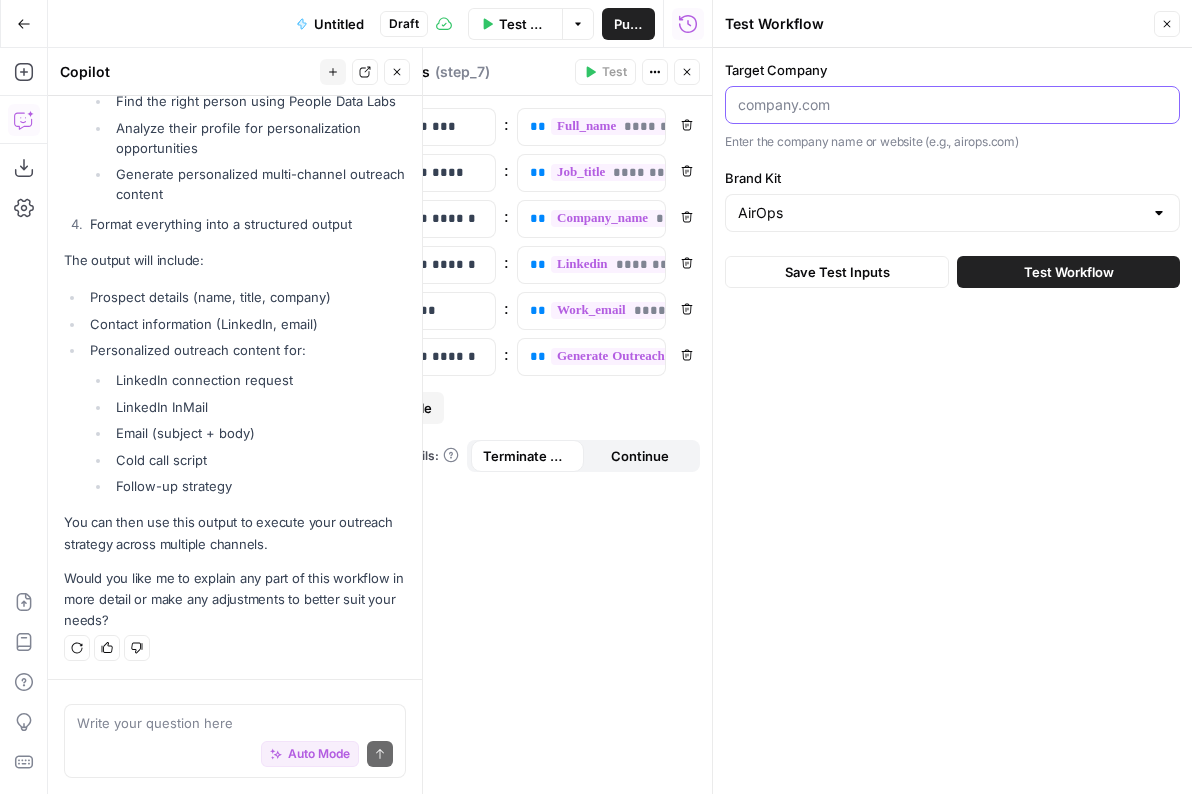 paste on "squarespace.com" 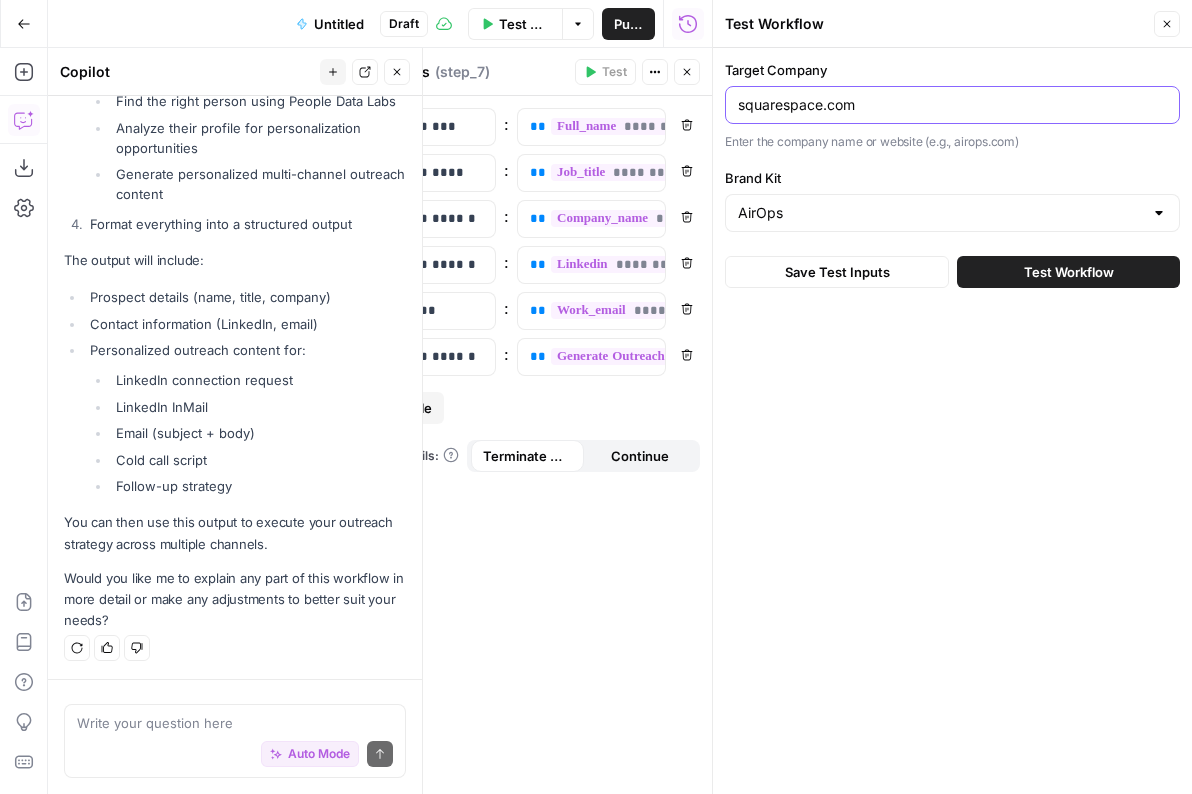 type on "squarespace.com" 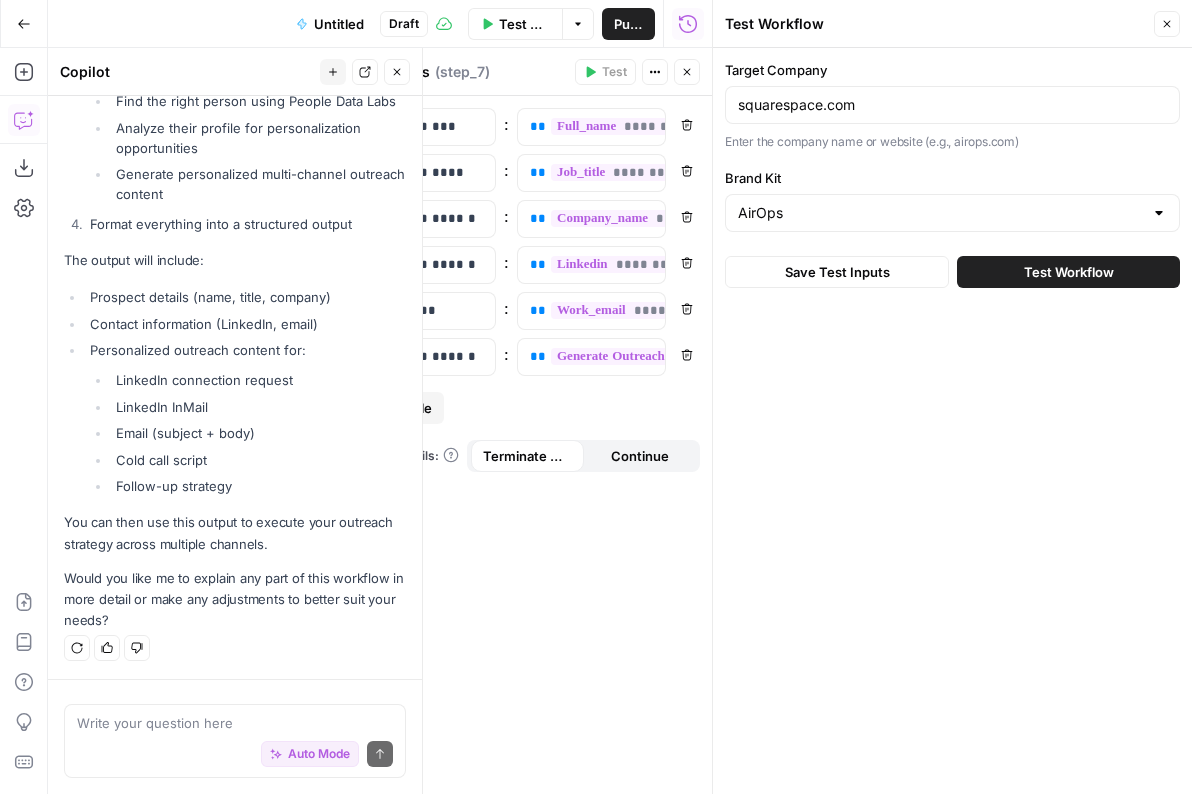 click on "Target Company" at bounding box center (952, 70) 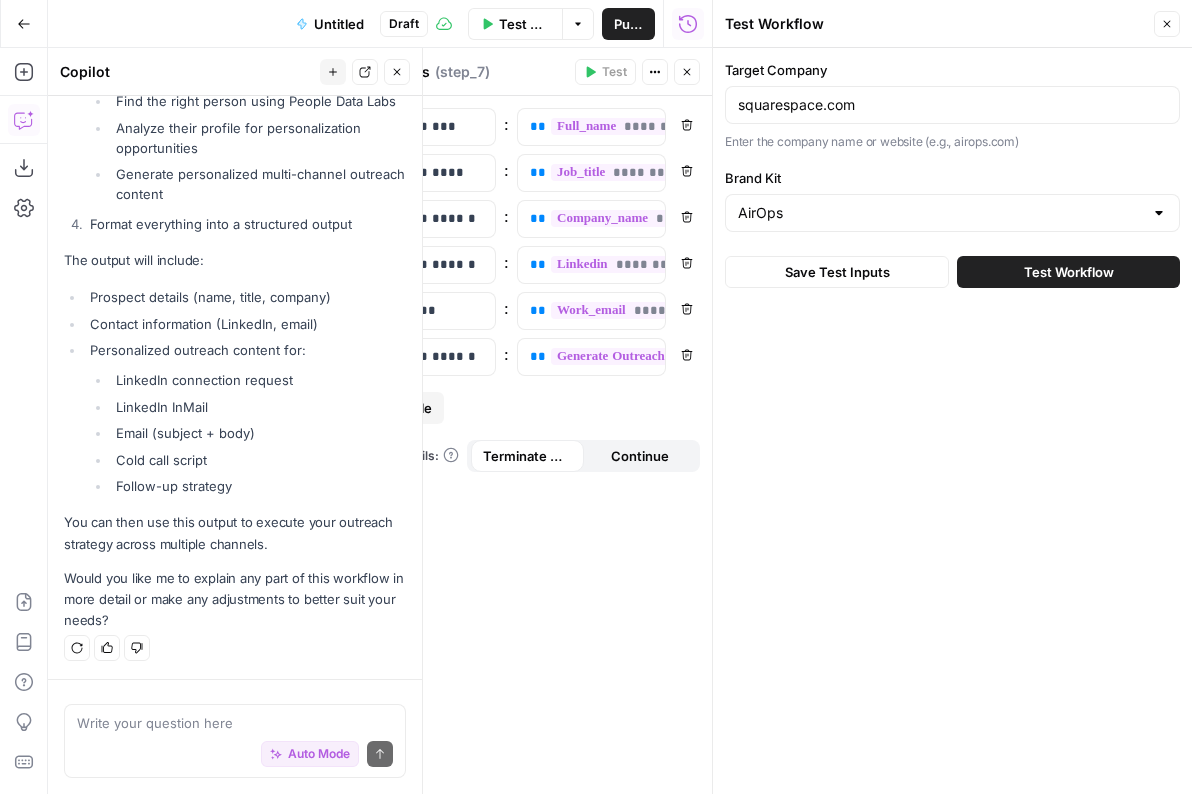 click on "Test Workflow" at bounding box center [1069, 272] 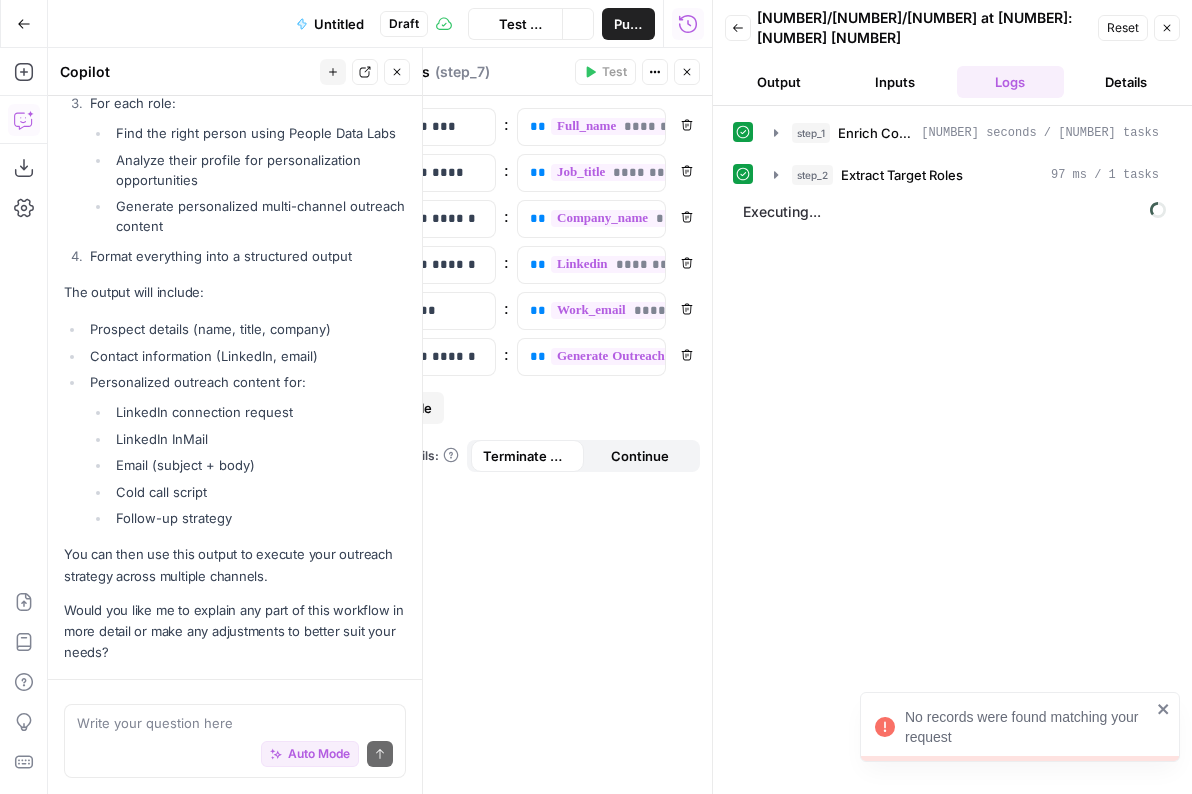 scroll, scrollTop: 1849, scrollLeft: 0, axis: vertical 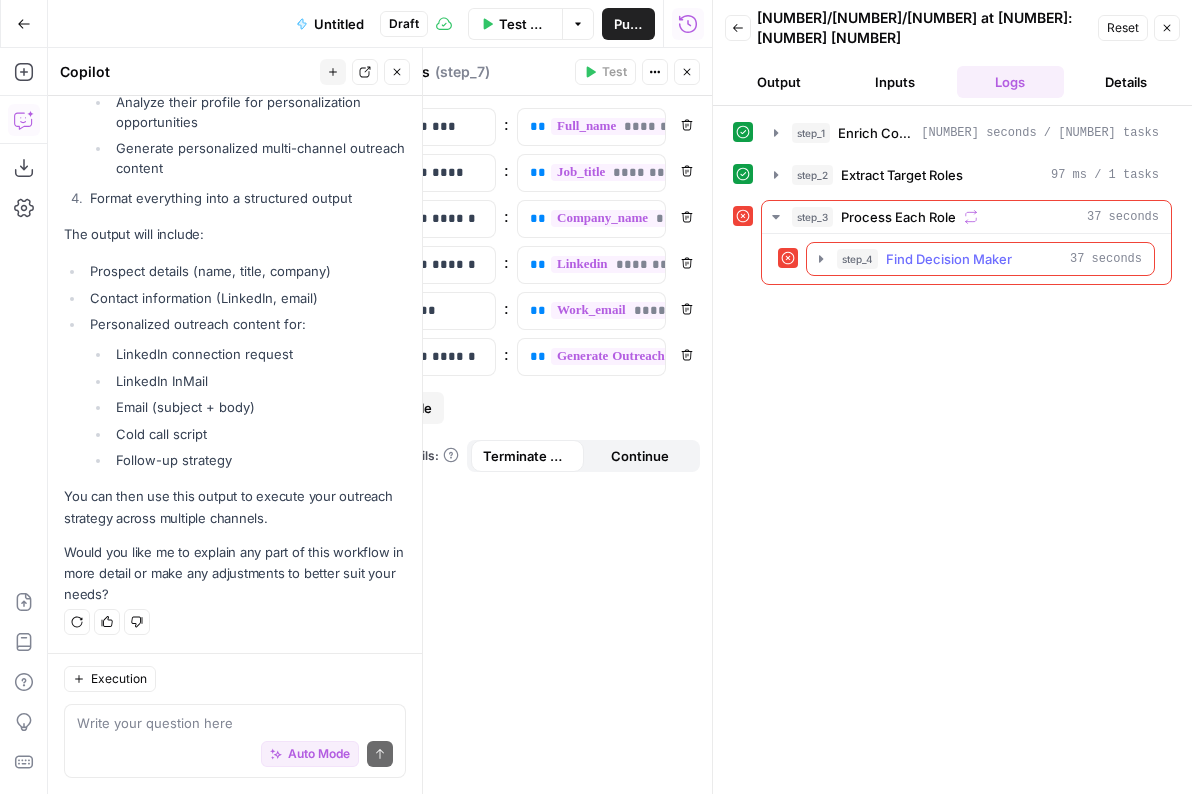 click on "Find Decision Maker" at bounding box center (949, 259) 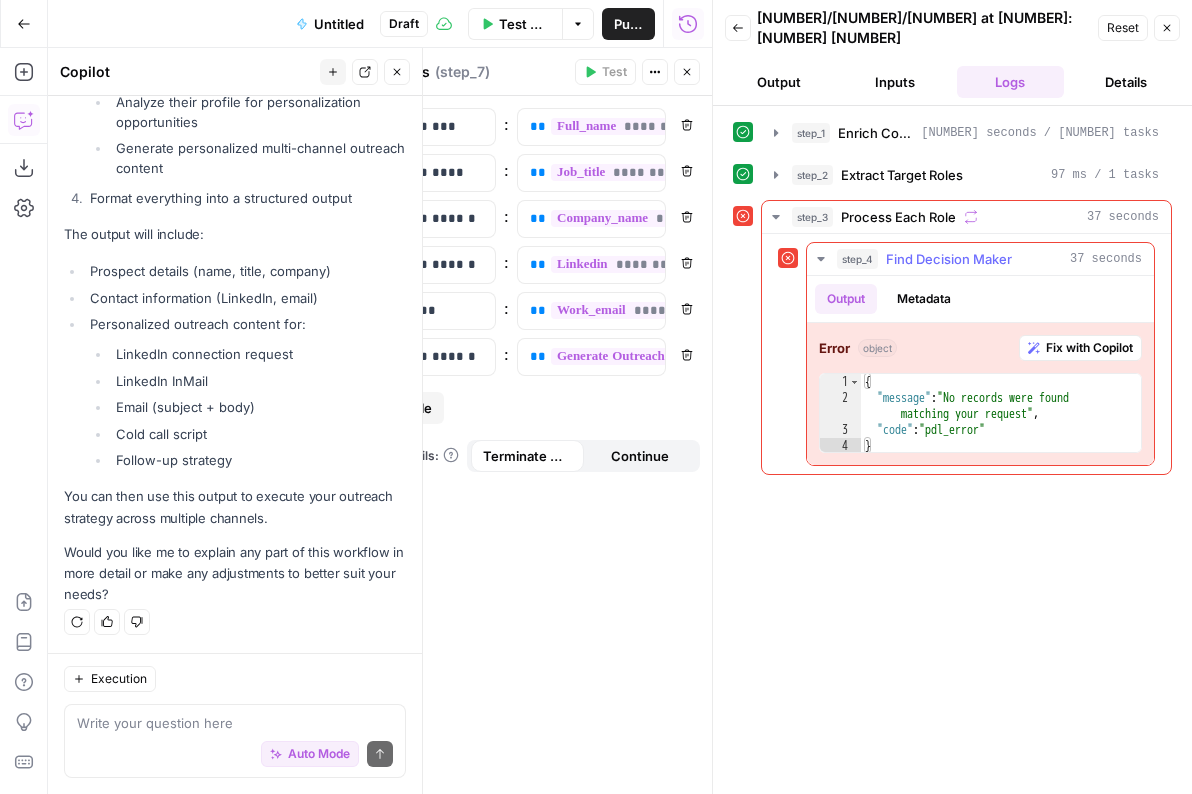 click on "Fix with Copilot" at bounding box center [1089, 348] 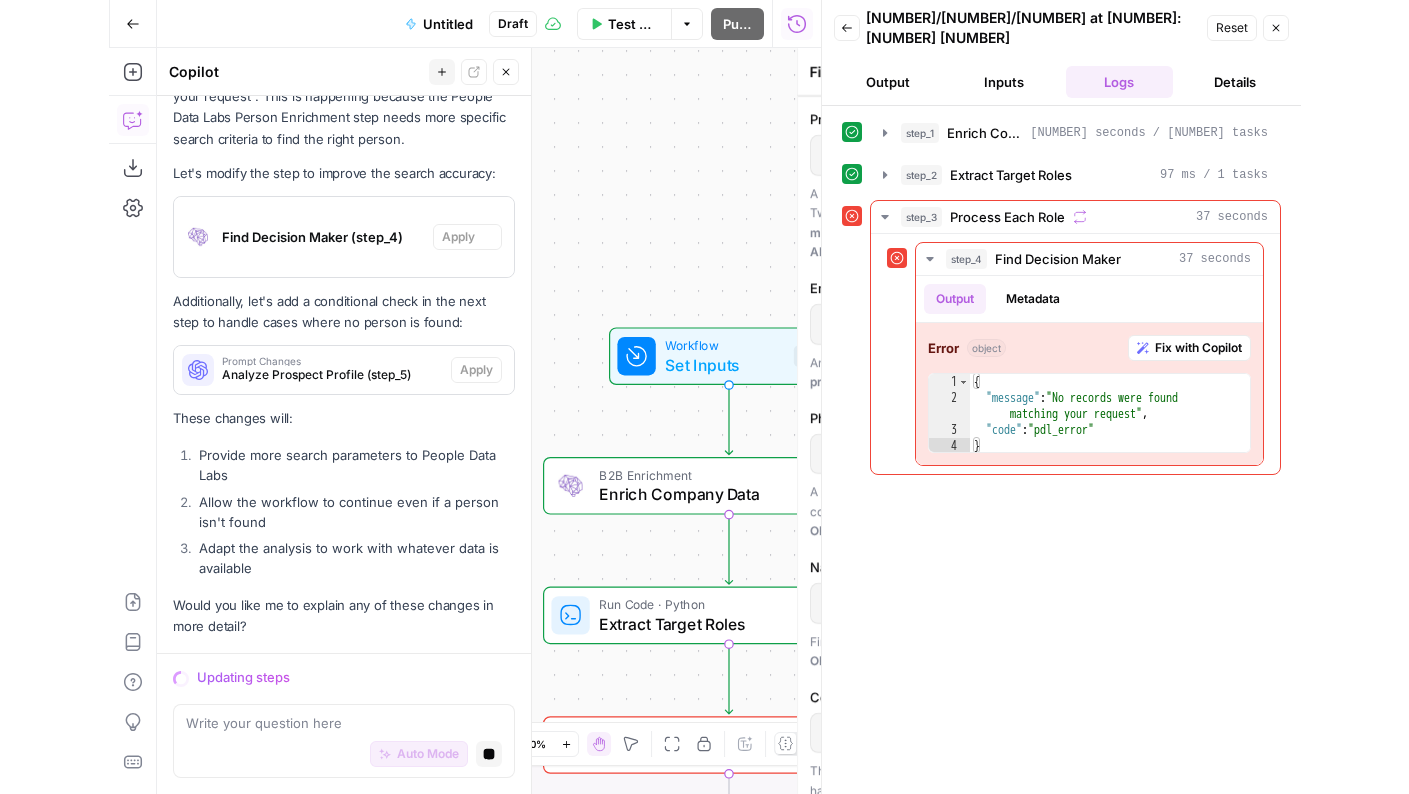 scroll, scrollTop: 2459, scrollLeft: 0, axis: vertical 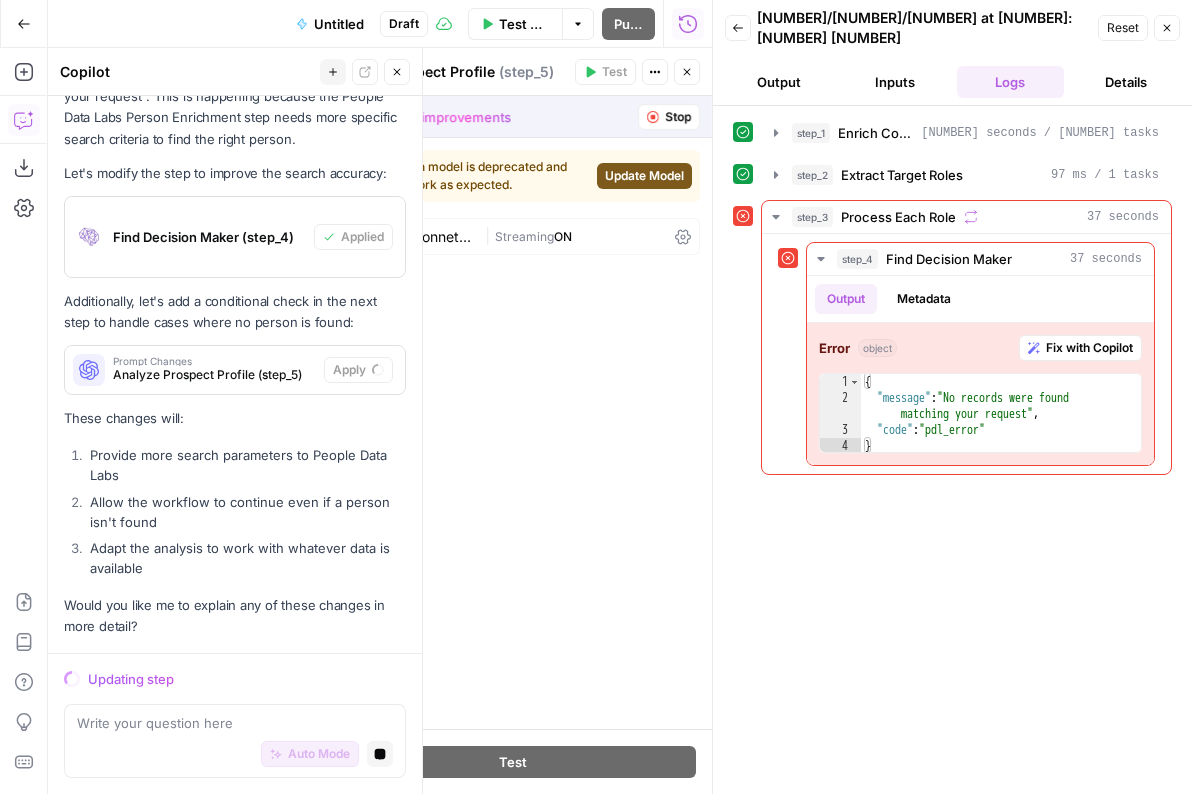 click on "Update Model" at bounding box center [644, 176] 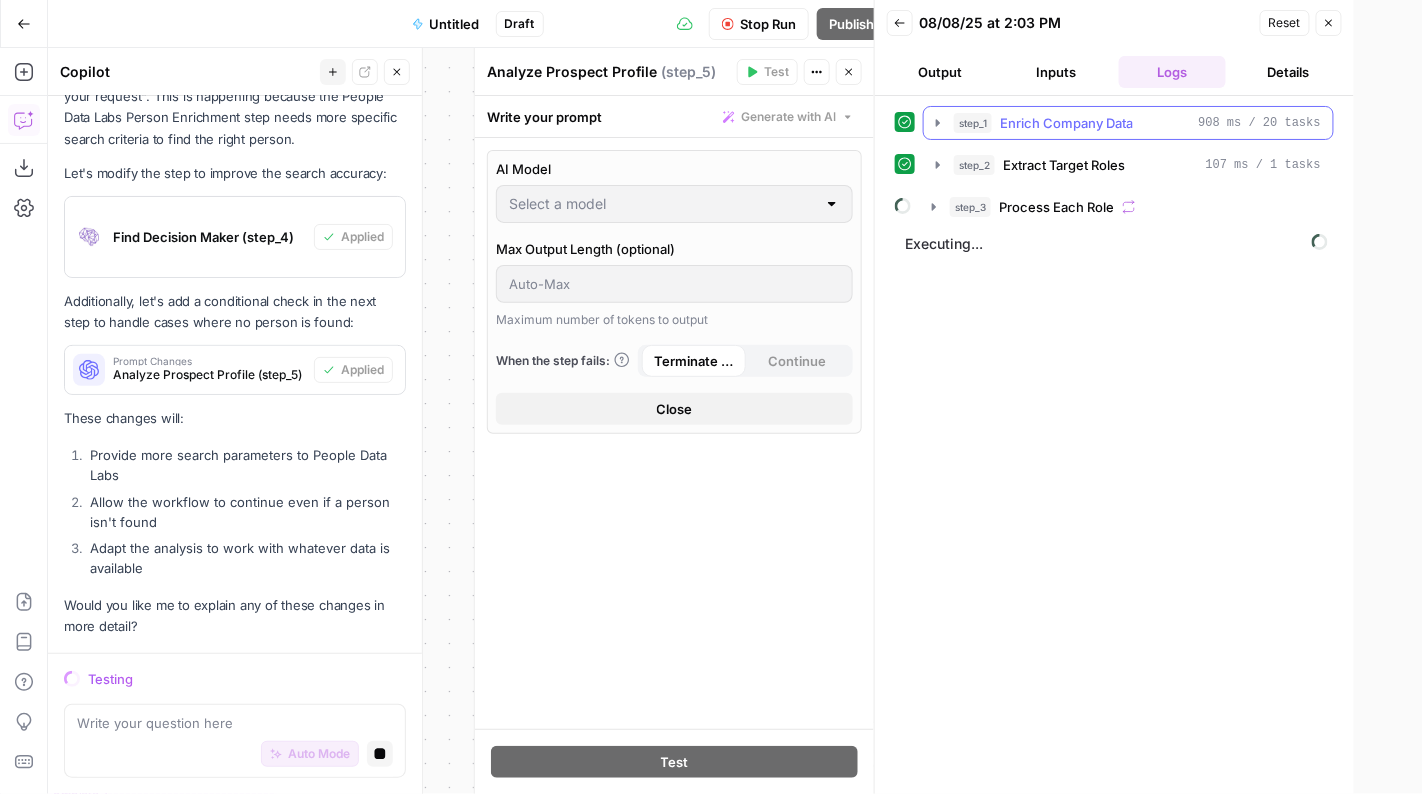 type on "claude-3-sonnet-20240229" 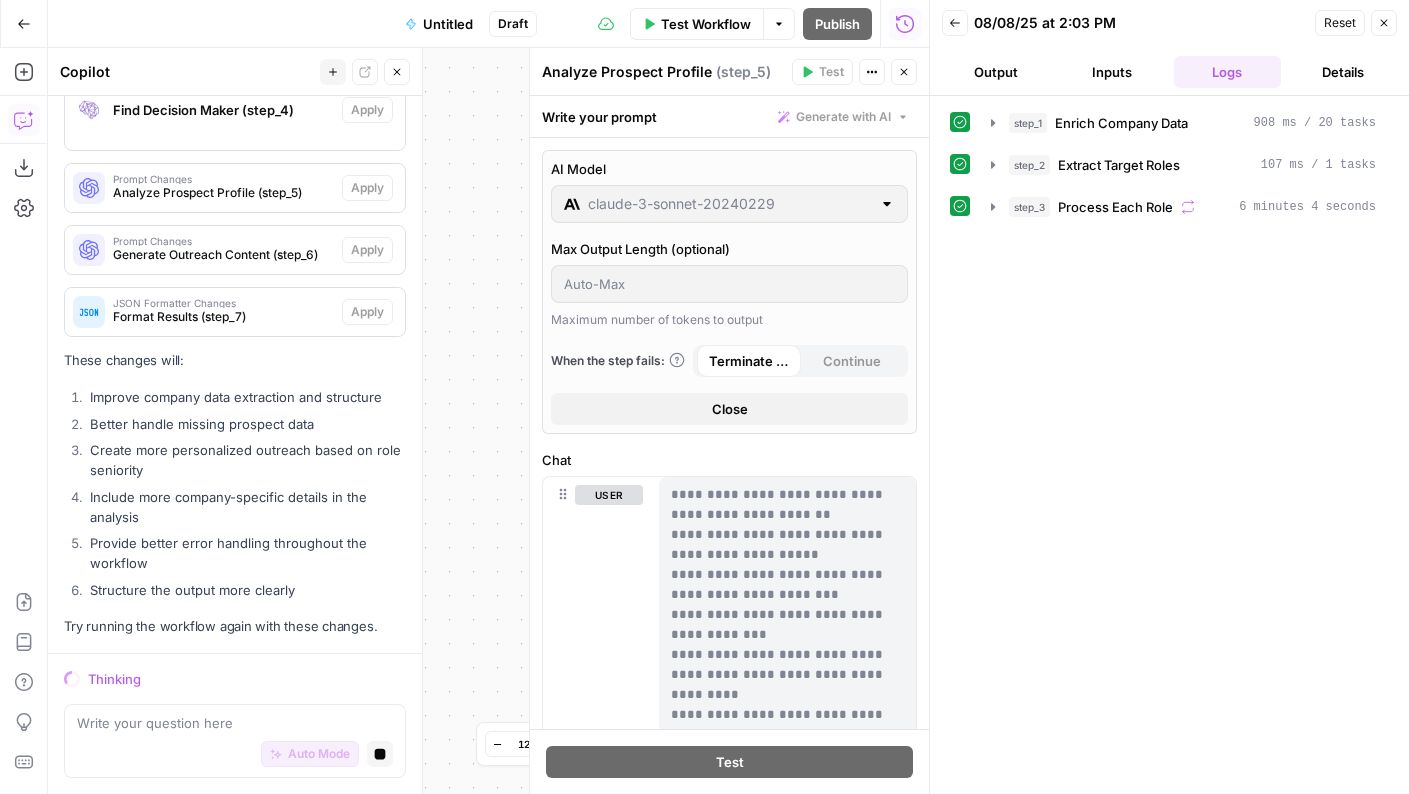 scroll, scrollTop: 3486, scrollLeft: 0, axis: vertical 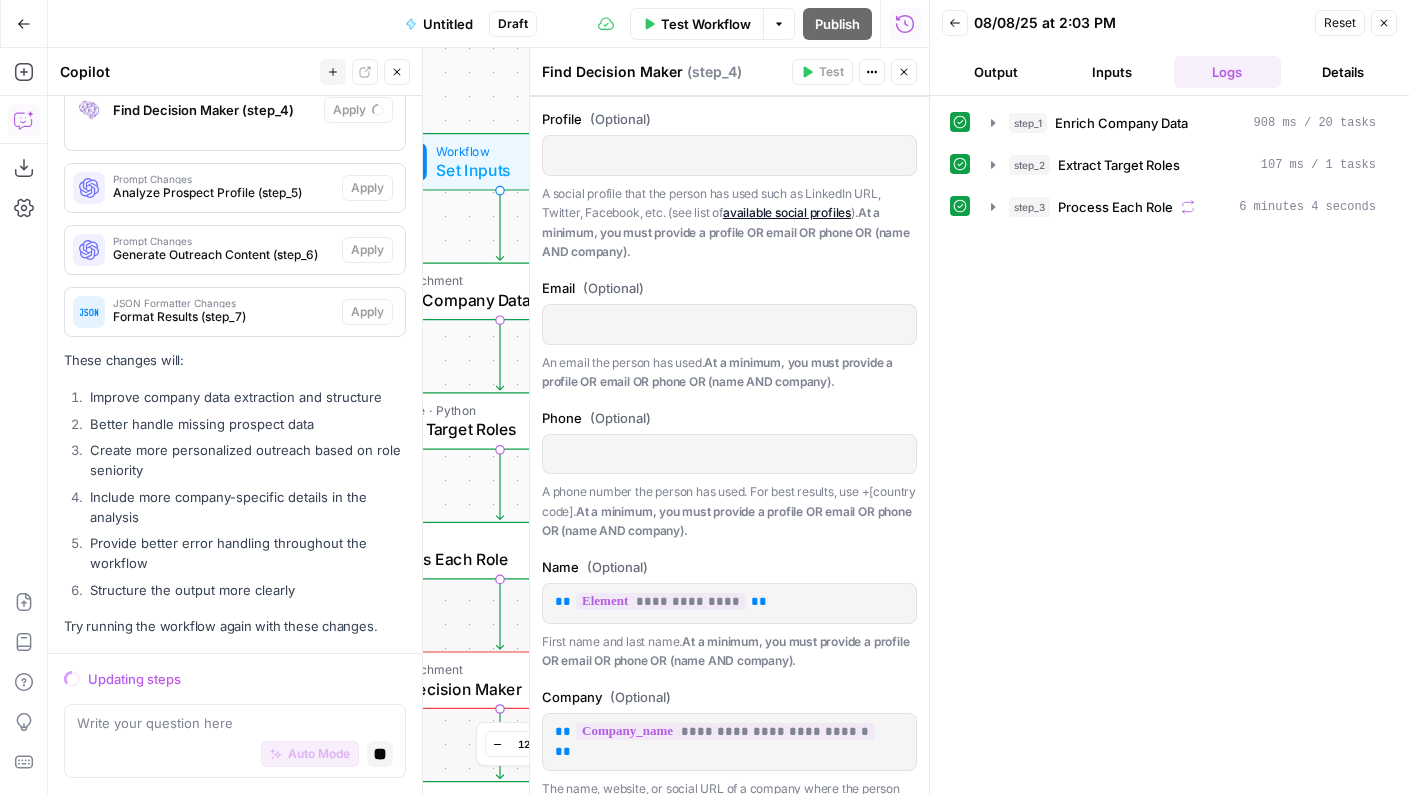 click at bounding box center (729, 154) 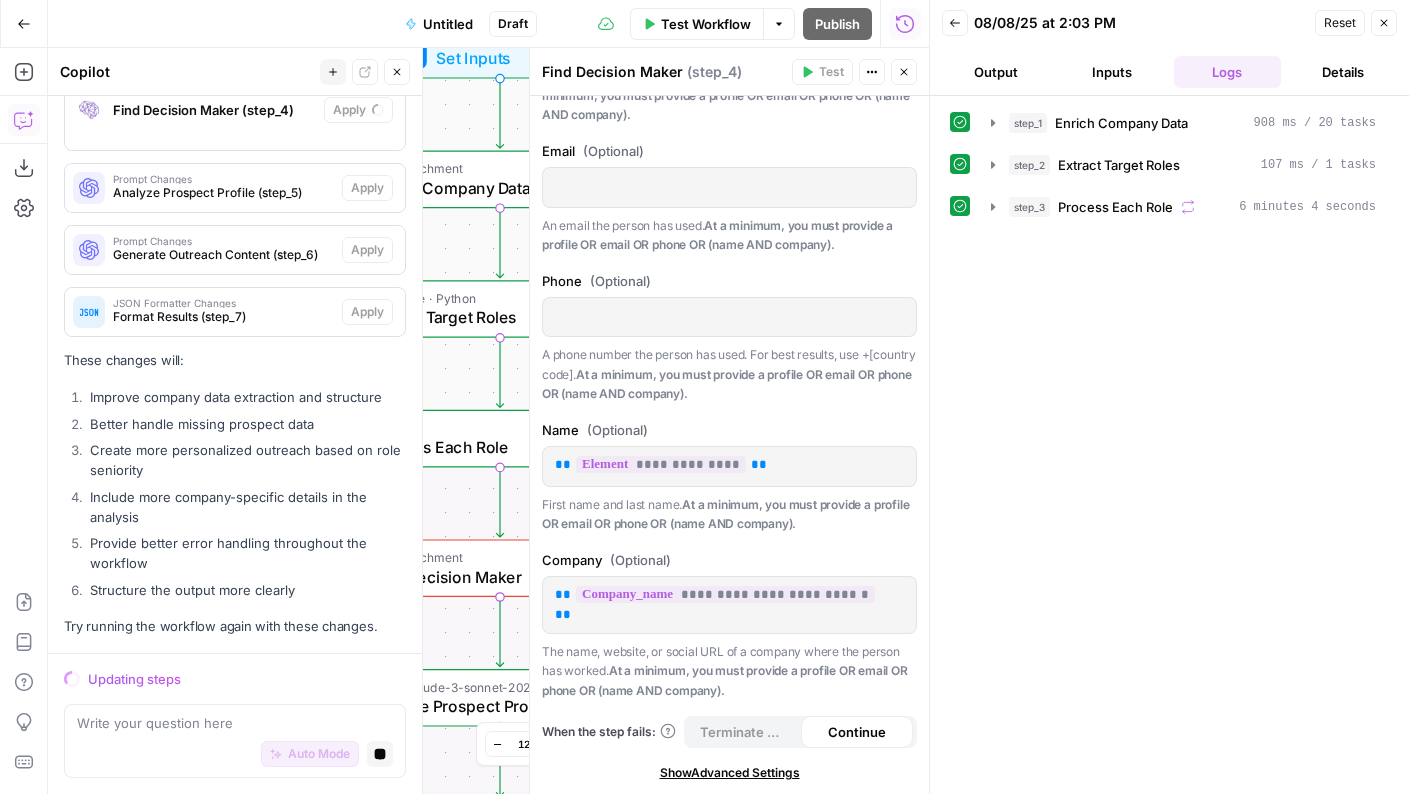 drag, startPoint x: 487, startPoint y: 553, endPoint x: 487, endPoint y: 202, distance: 351 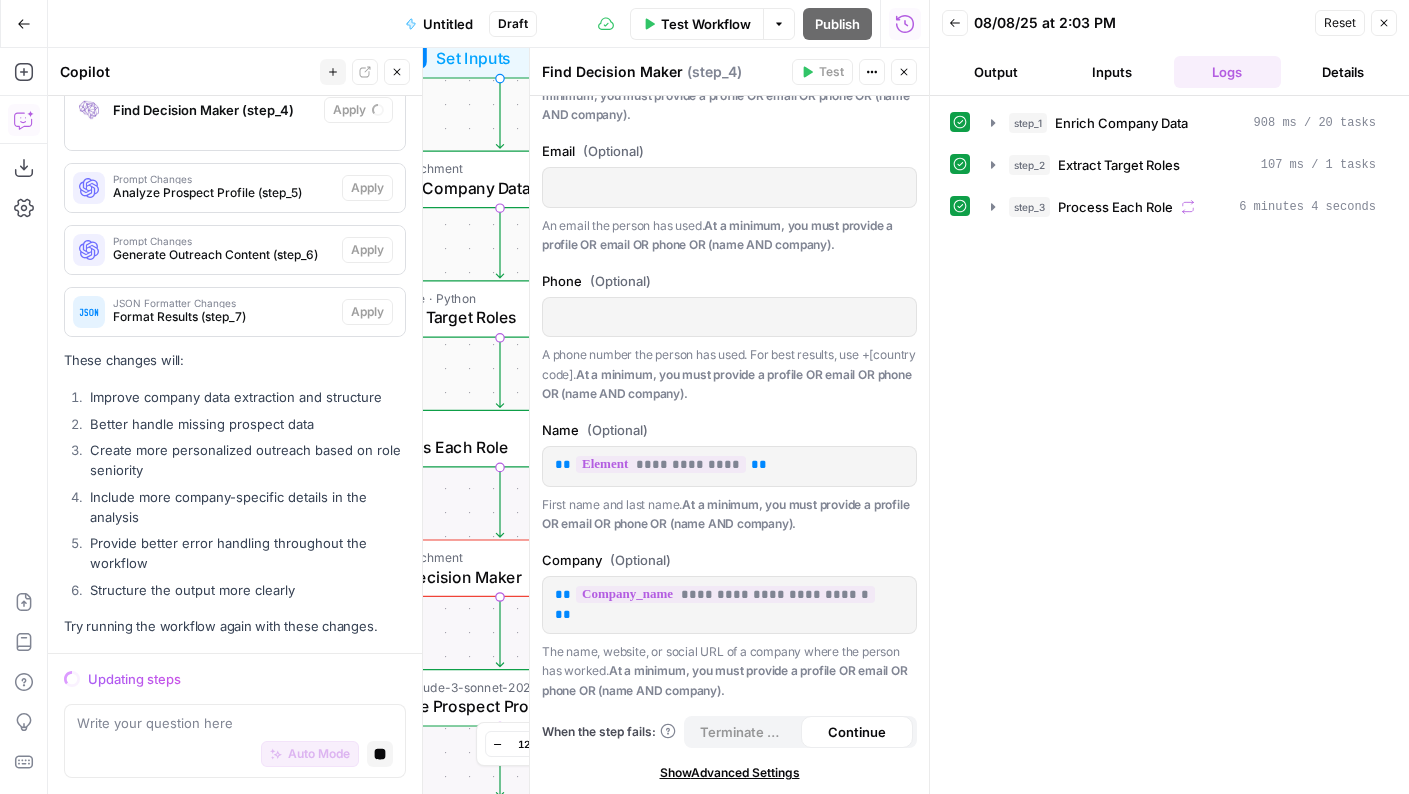 click on "Process Each Role" at bounding box center (495, 447) 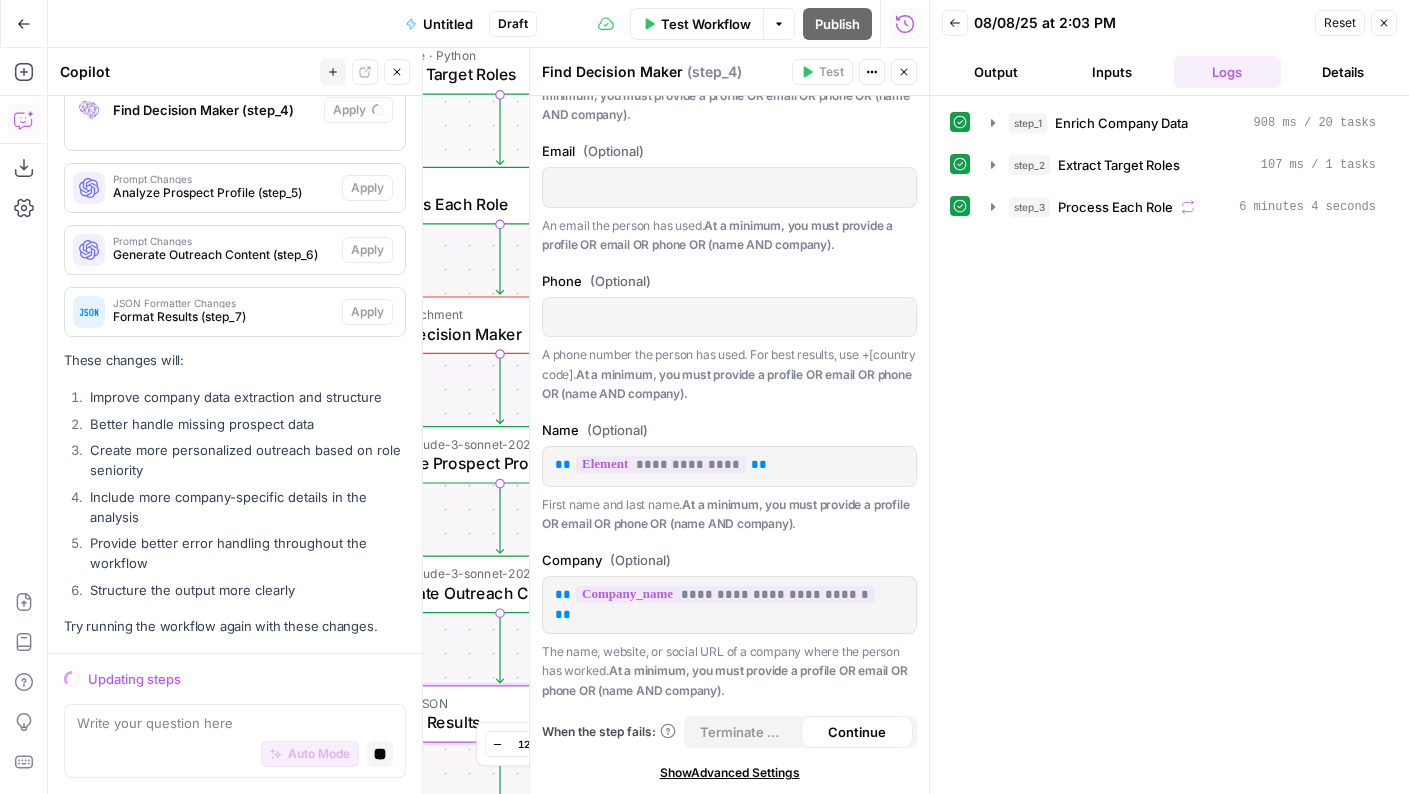 drag, startPoint x: 503, startPoint y: 447, endPoint x: 503, endPoint y: 158, distance: 289 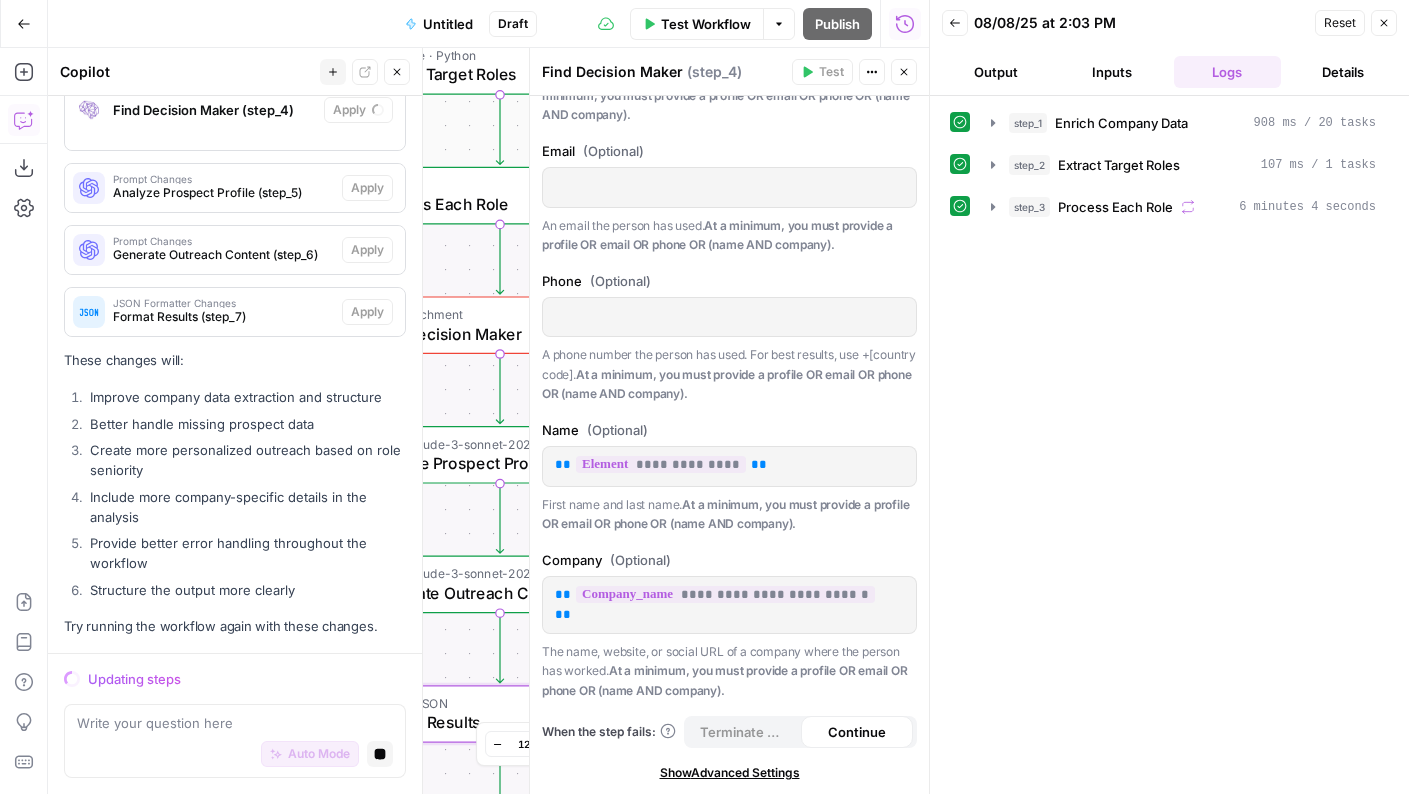 click on "LLM · claude-3-sonnet-20240229" at bounding box center (495, 443) 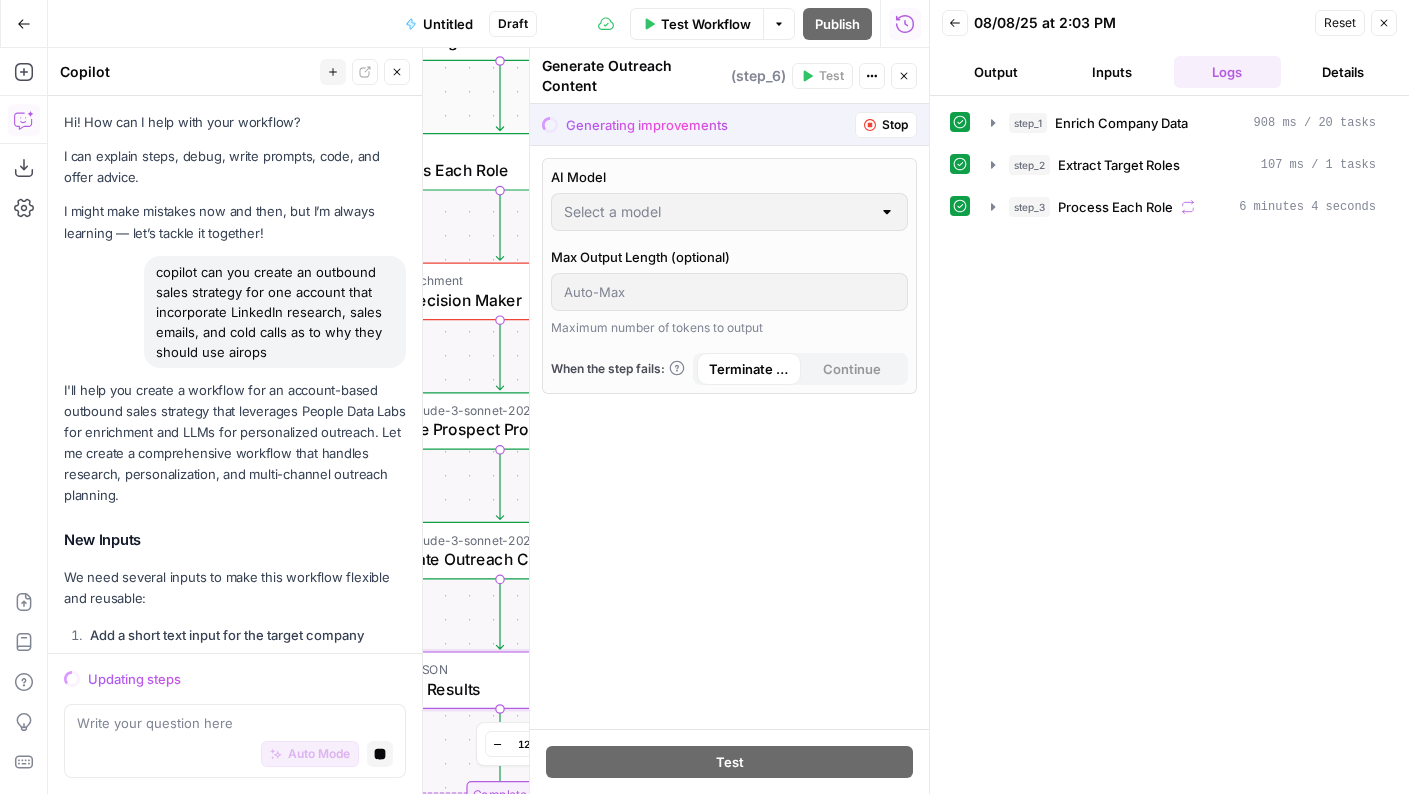 scroll, scrollTop: 0, scrollLeft: 0, axis: both 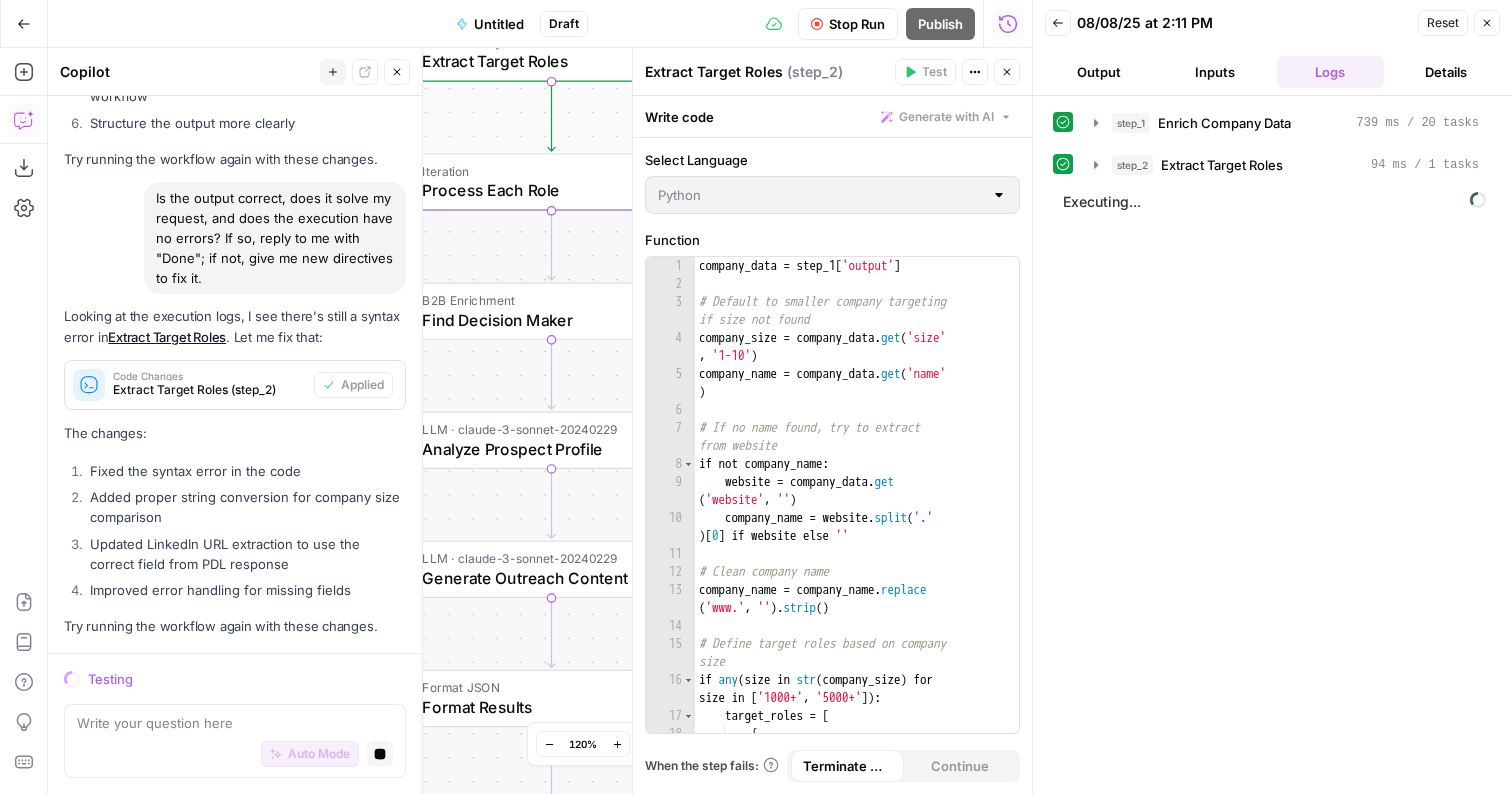 drag, startPoint x: 502, startPoint y: 608, endPoint x: 500, endPoint y: 170, distance: 438.00458 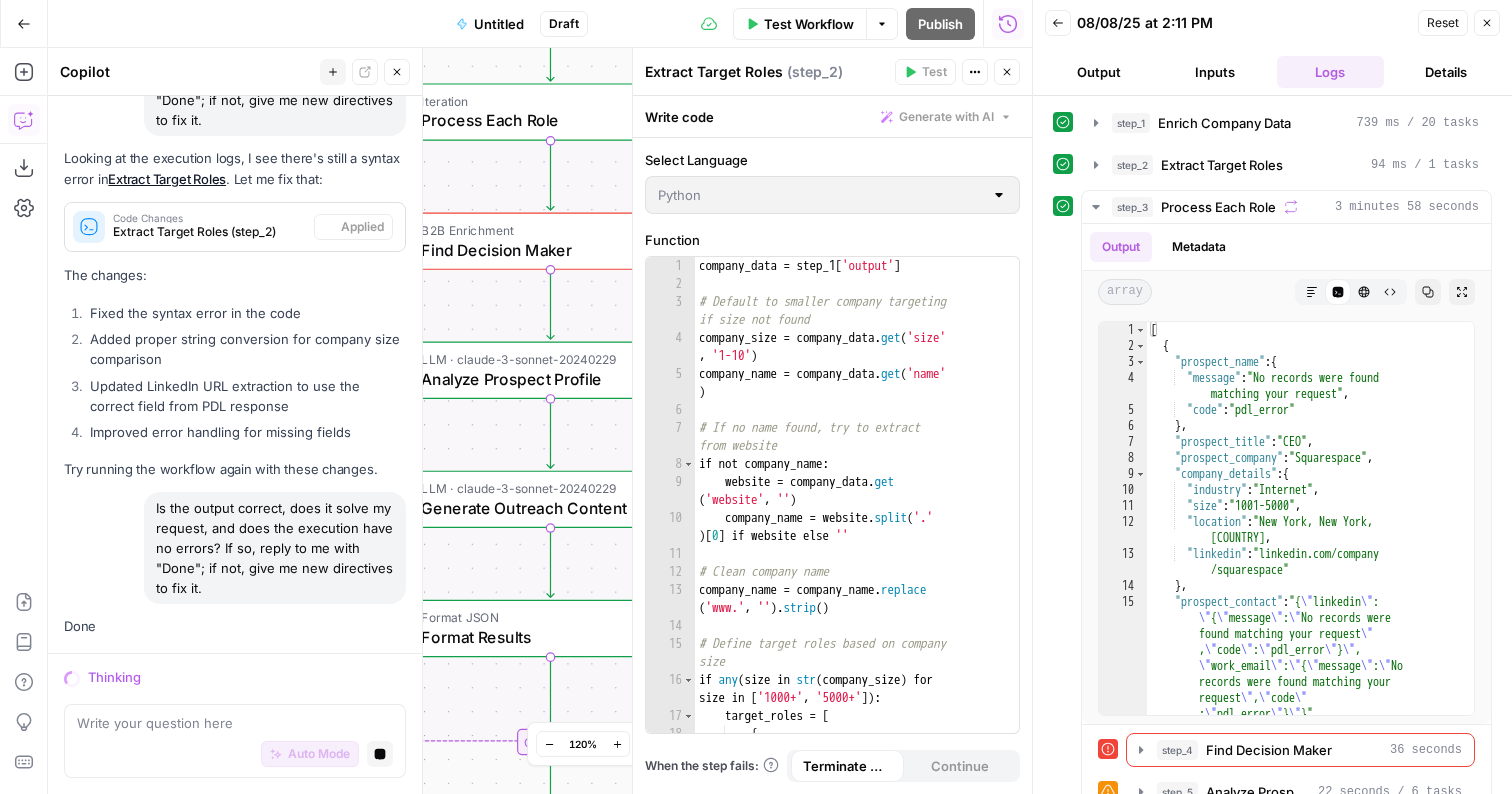 scroll, scrollTop: 4126, scrollLeft: 0, axis: vertical 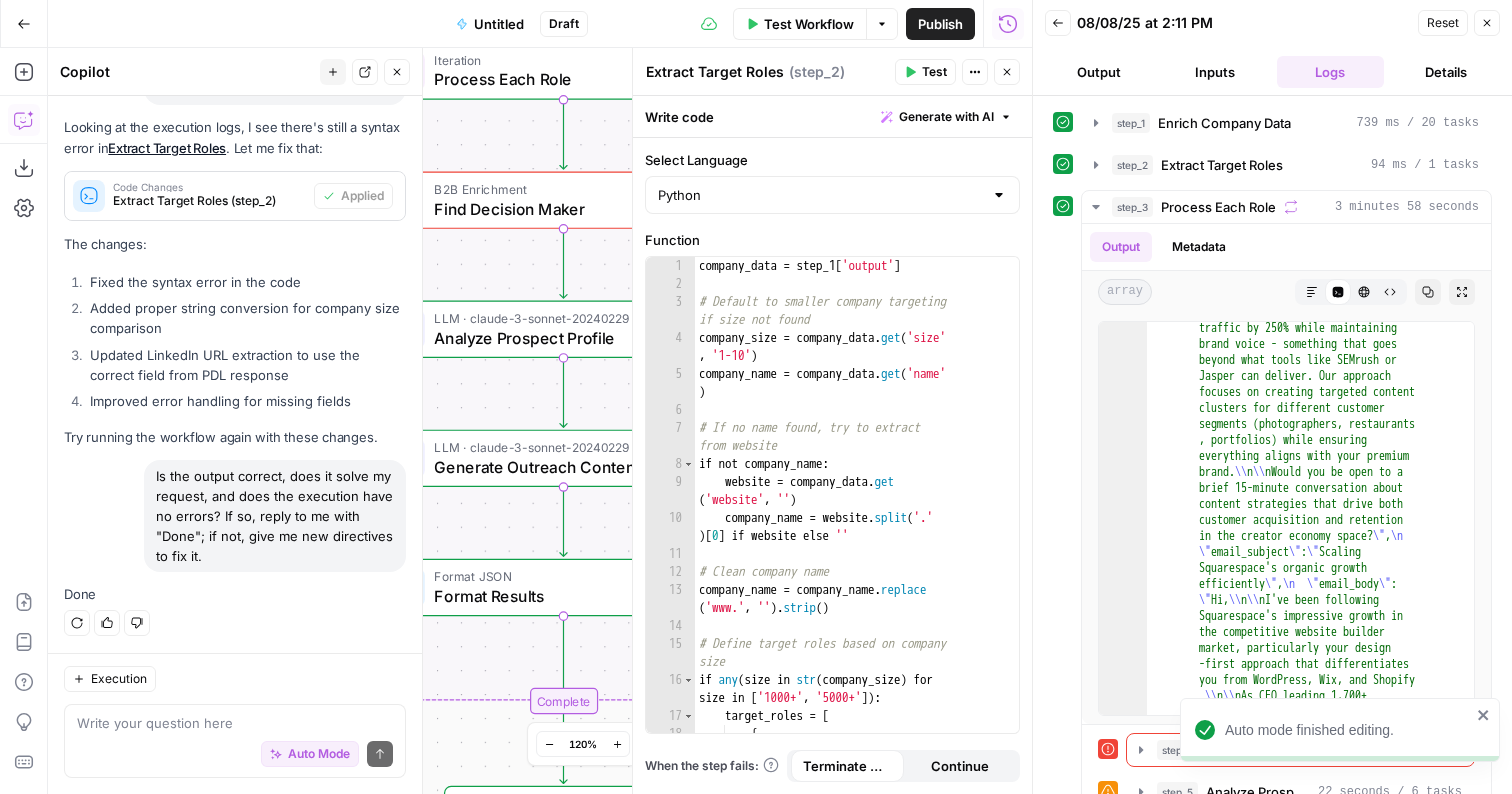 drag, startPoint x: 531, startPoint y: 564, endPoint x: 577, endPoint y: 316, distance: 252.23006 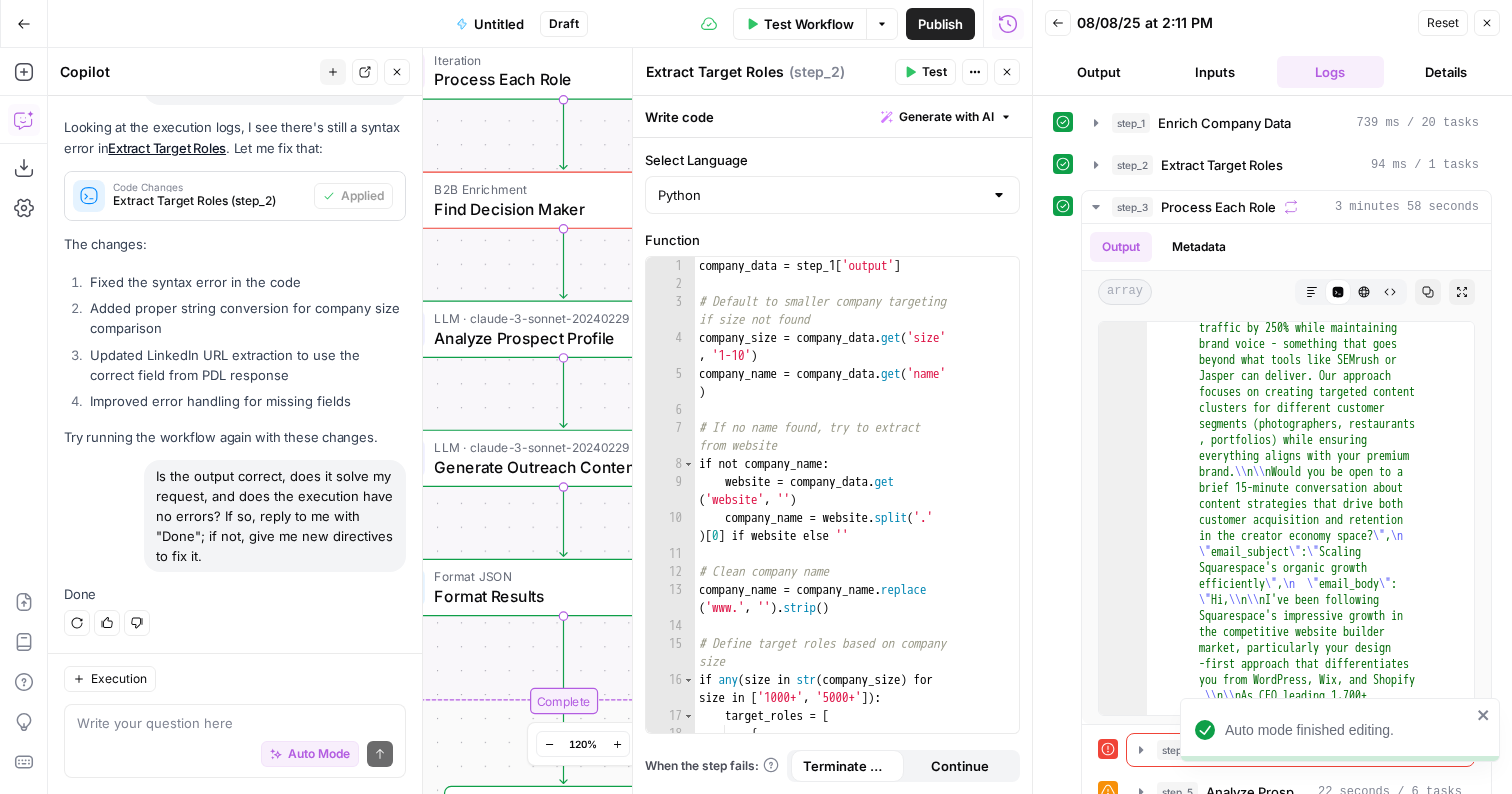 click on "Workflow Set Inputs Inputs B2B Enrichment Enrich Company Data Step 1 Run Code · Python Extract Target Roles Step 2 Loop Iteration Process Each Role Step 3 Error B2B Enrichment Find Decision Maker Step 4 LLM · claude-3-sonnet-20240229 Analyze Prospect Profile Step 5 LLM · claude-3-sonnet-20240229 Generate Outreach Content Step 6 Format JSON Format Results Step 7 Complete End Output" at bounding box center (540, 421) 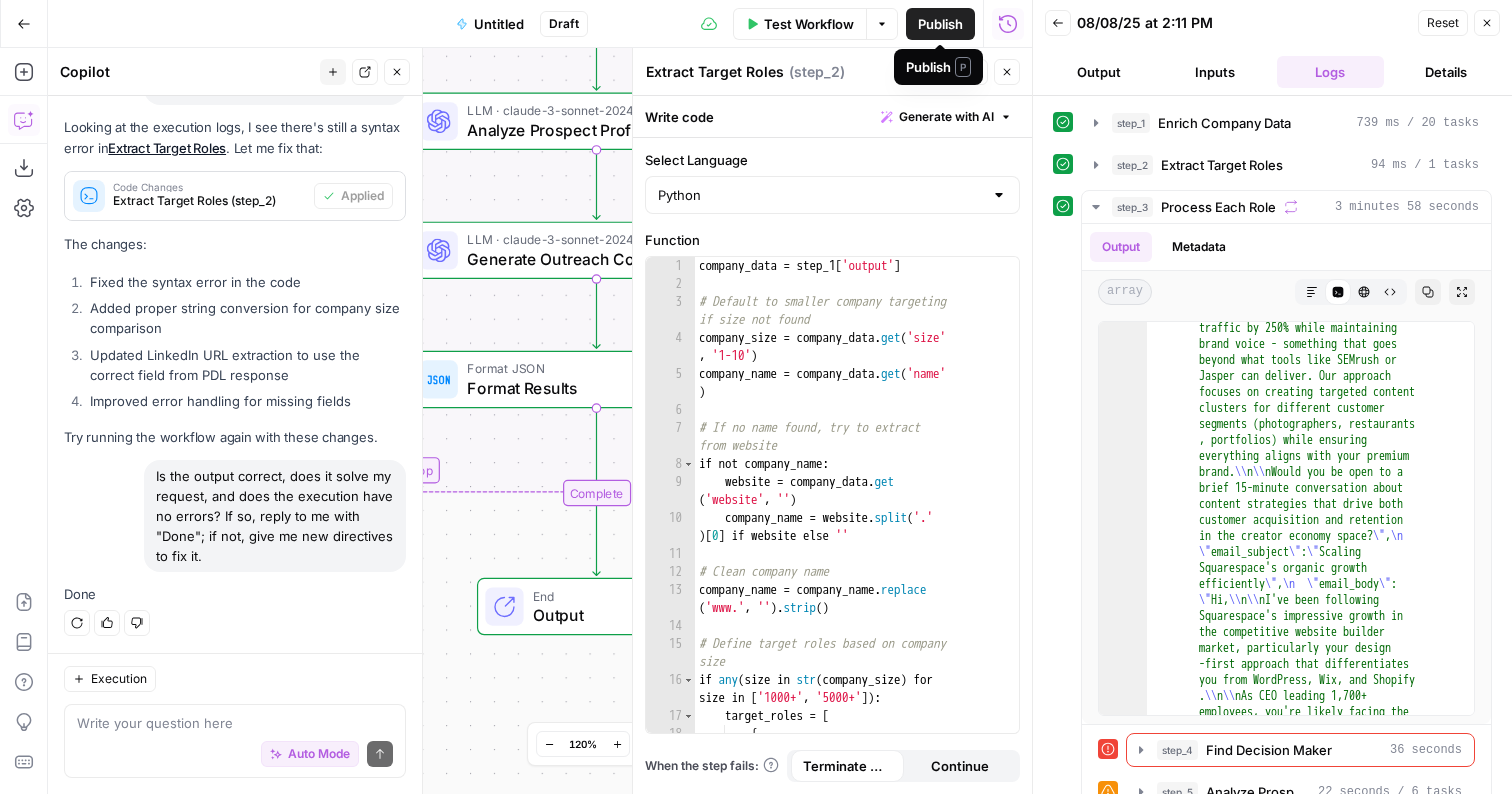 click on "Publish" at bounding box center (940, 24) 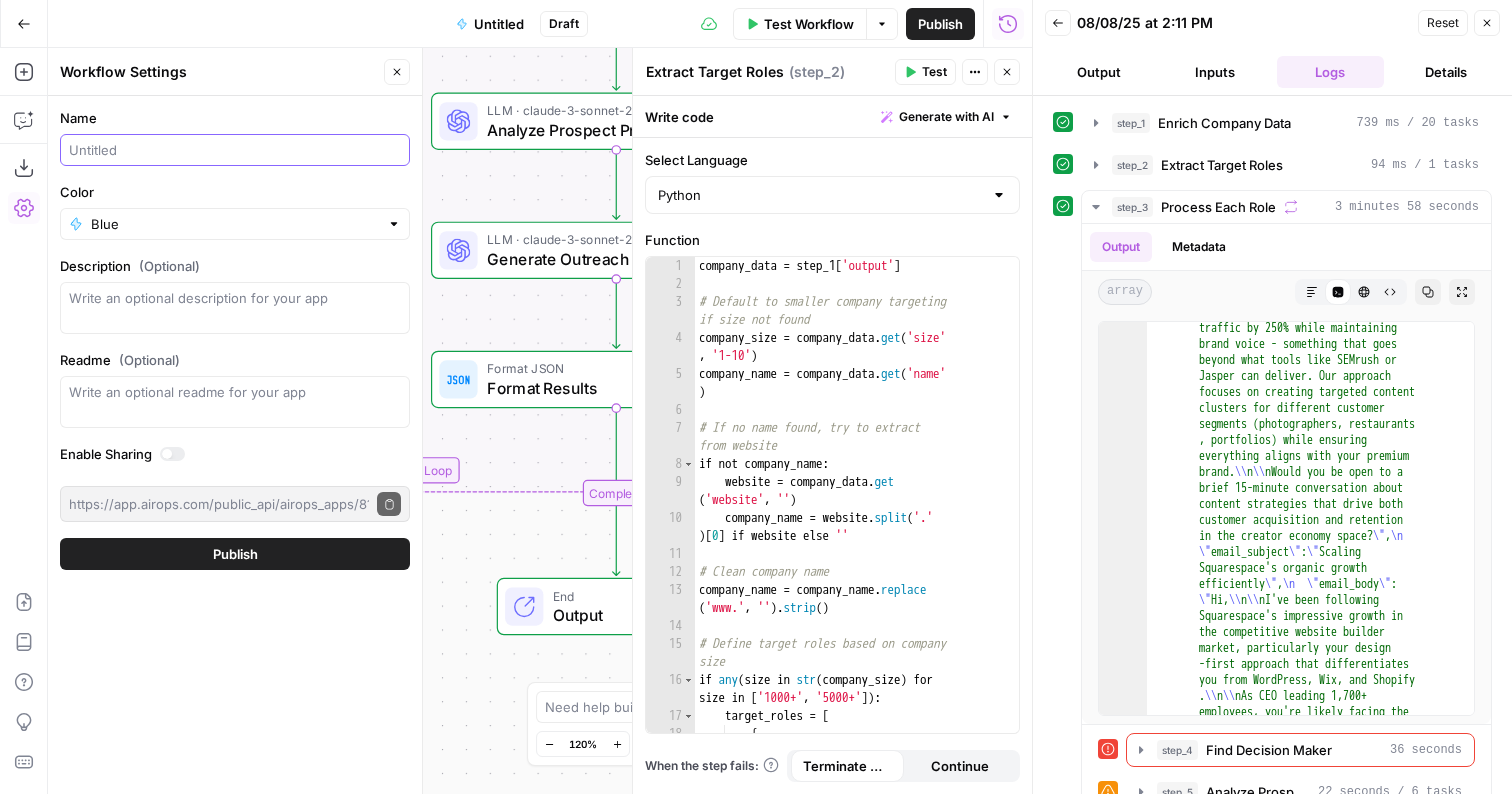 click on "Name" at bounding box center (235, 150) 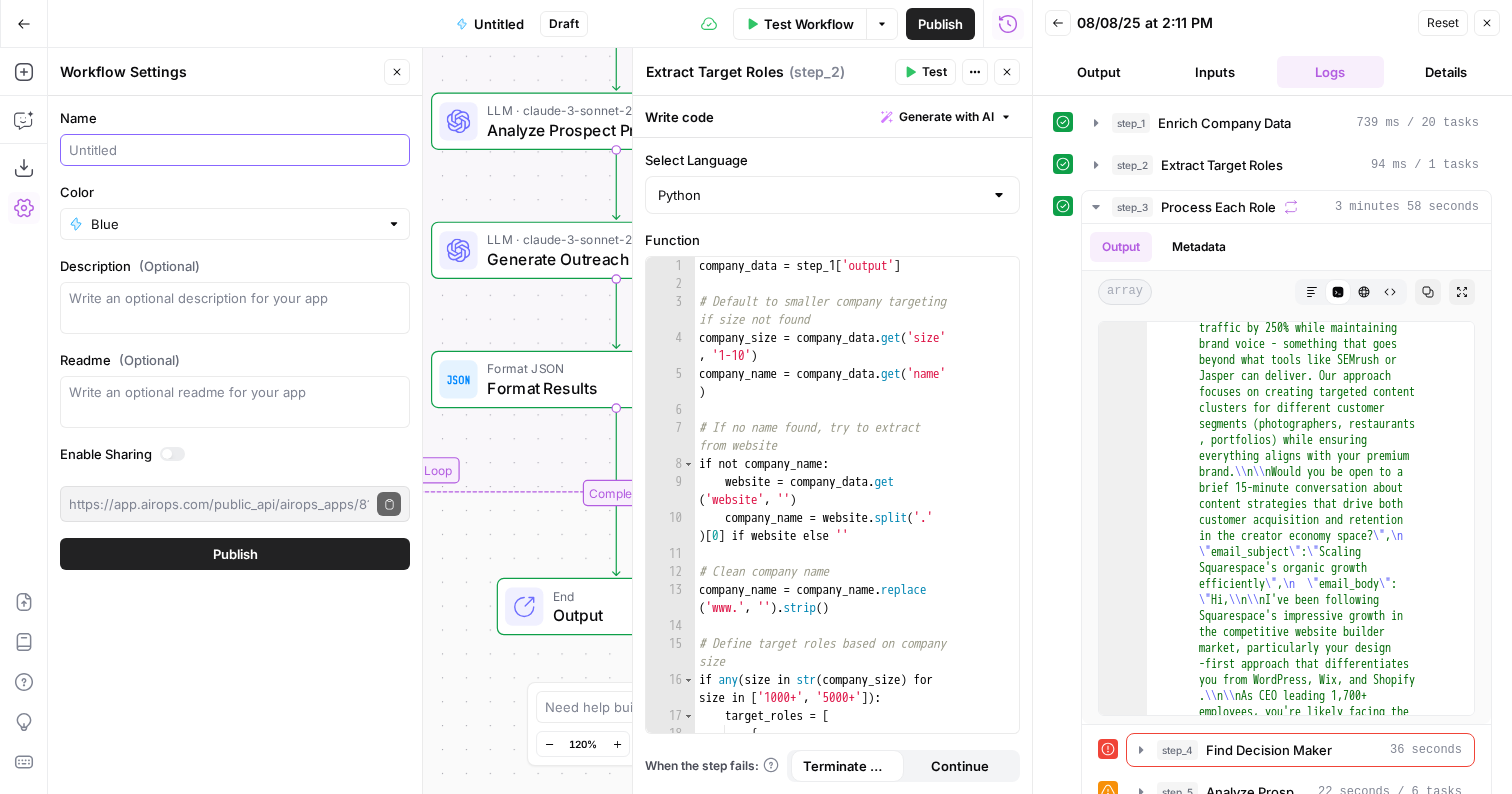 click on "Name" at bounding box center (235, 150) 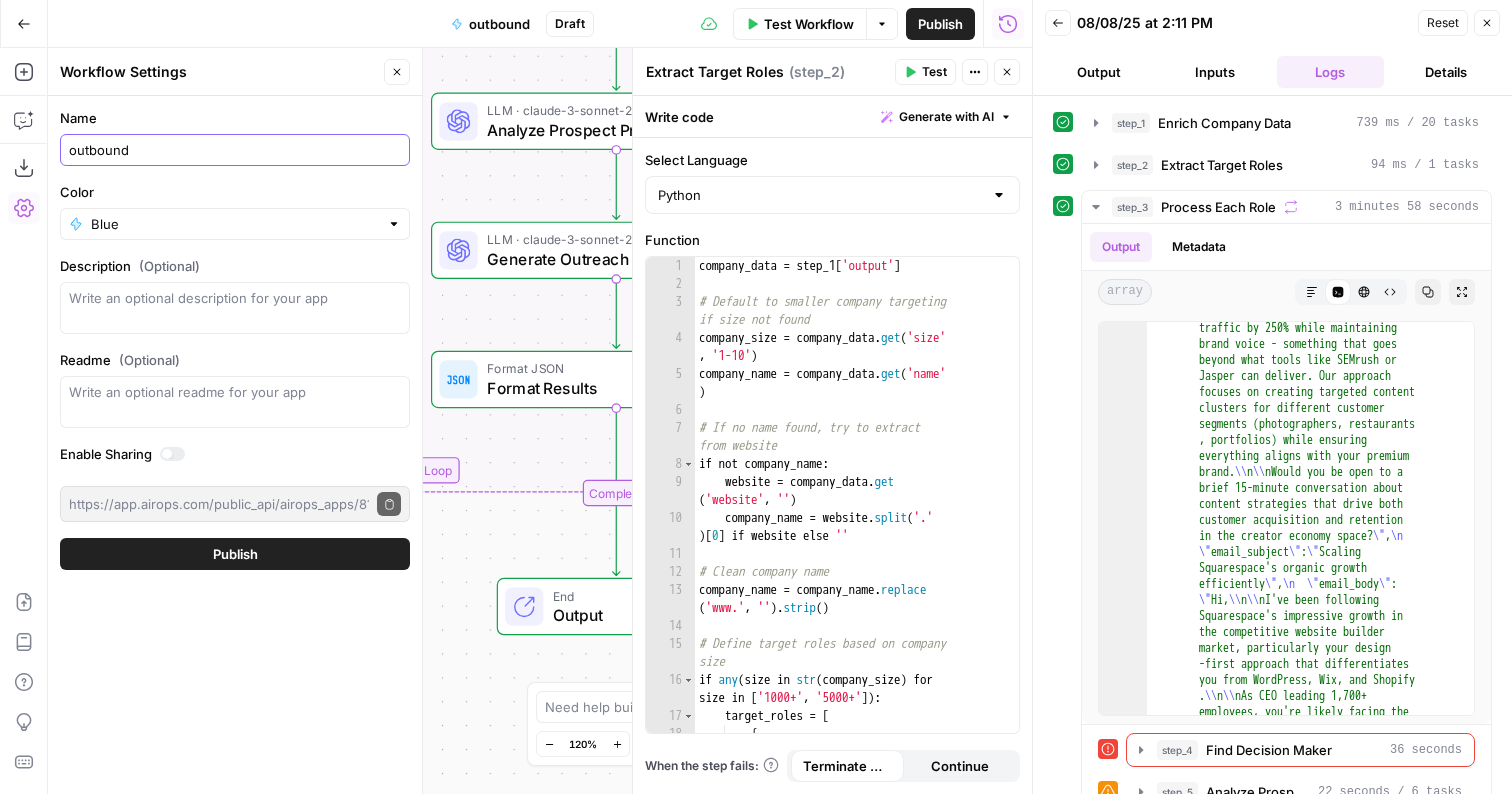 type on "outbound" 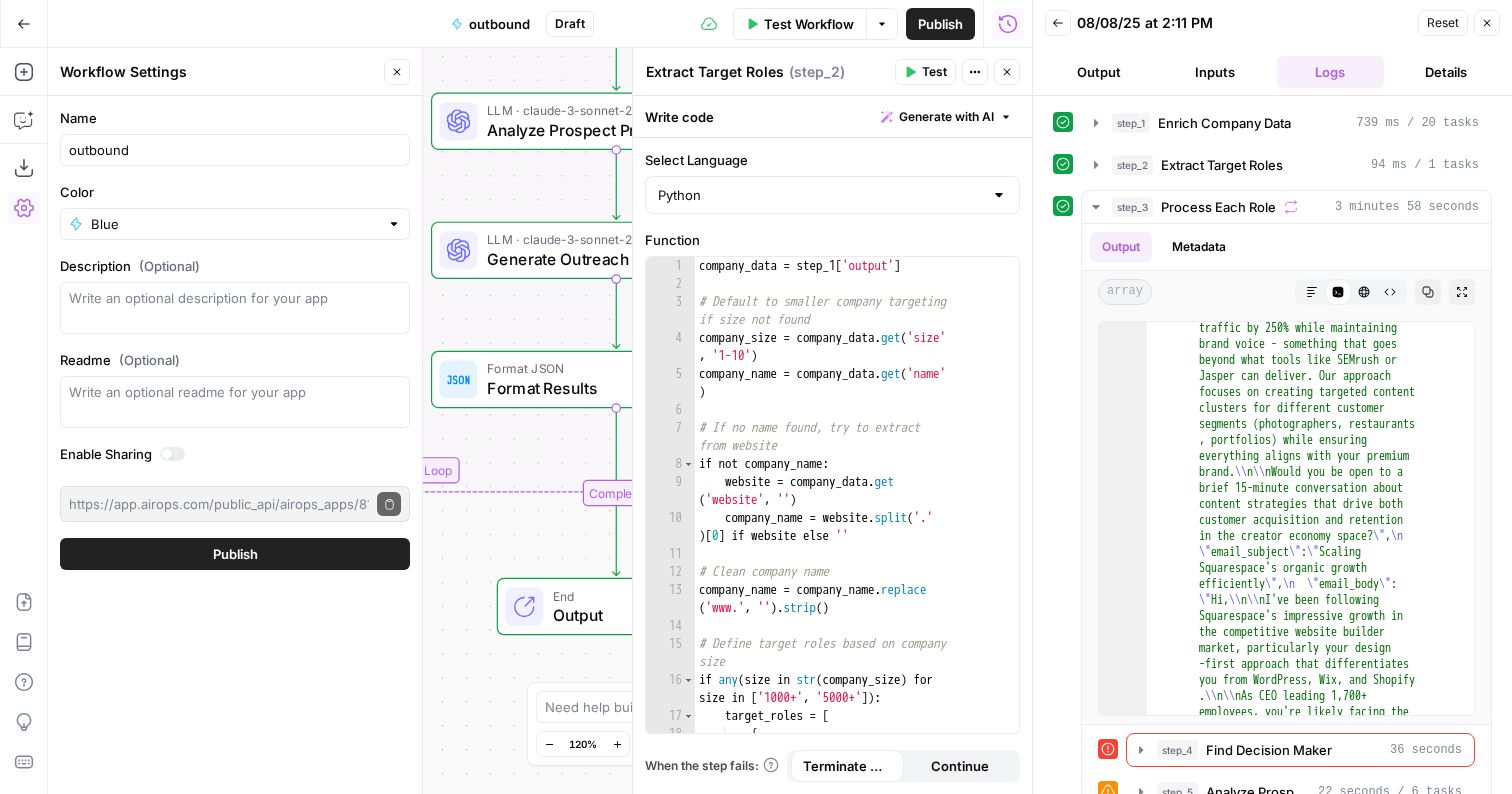 click on "Color" at bounding box center (235, 192) 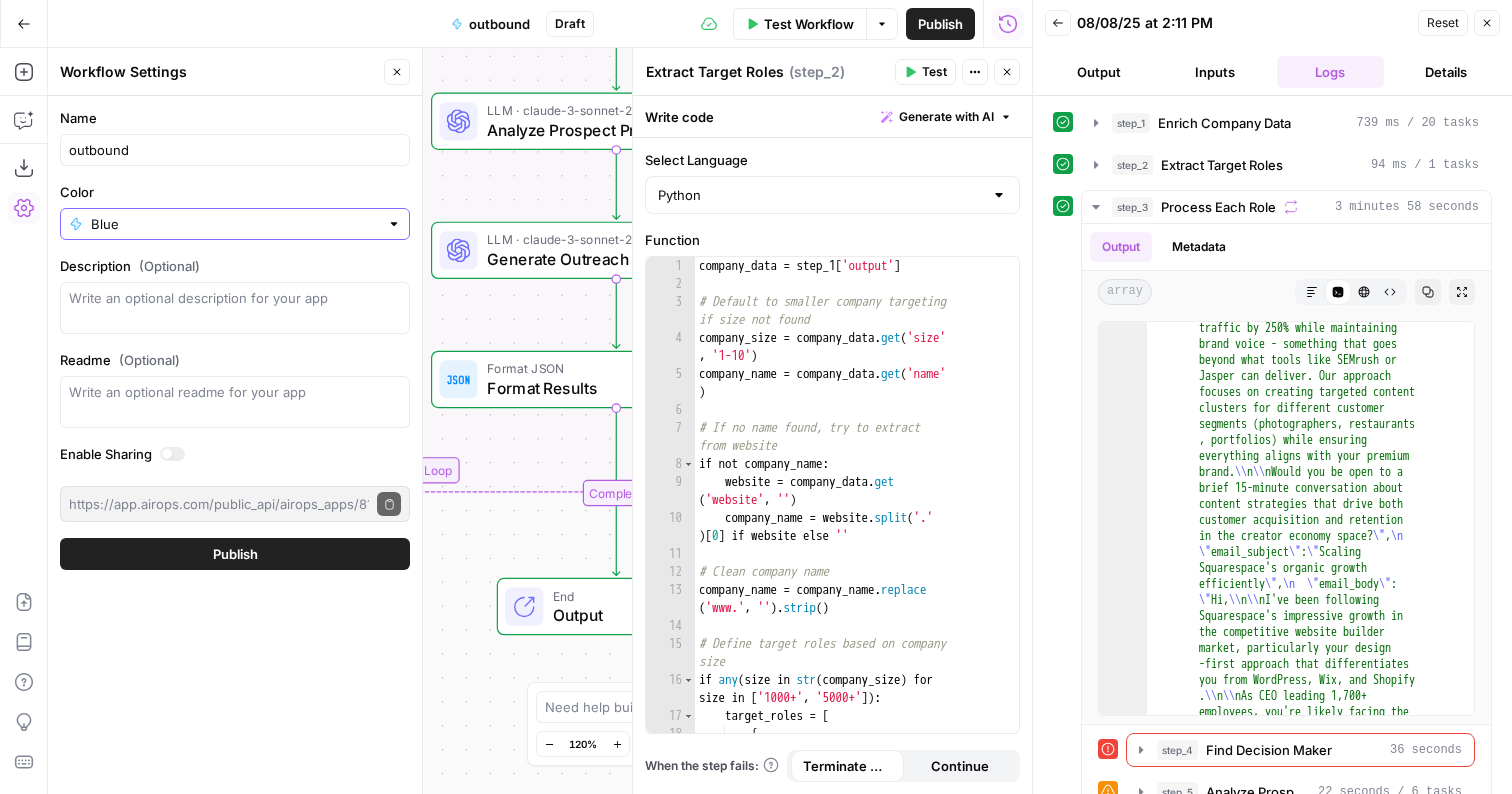 click on "Blue" at bounding box center (235, 224) 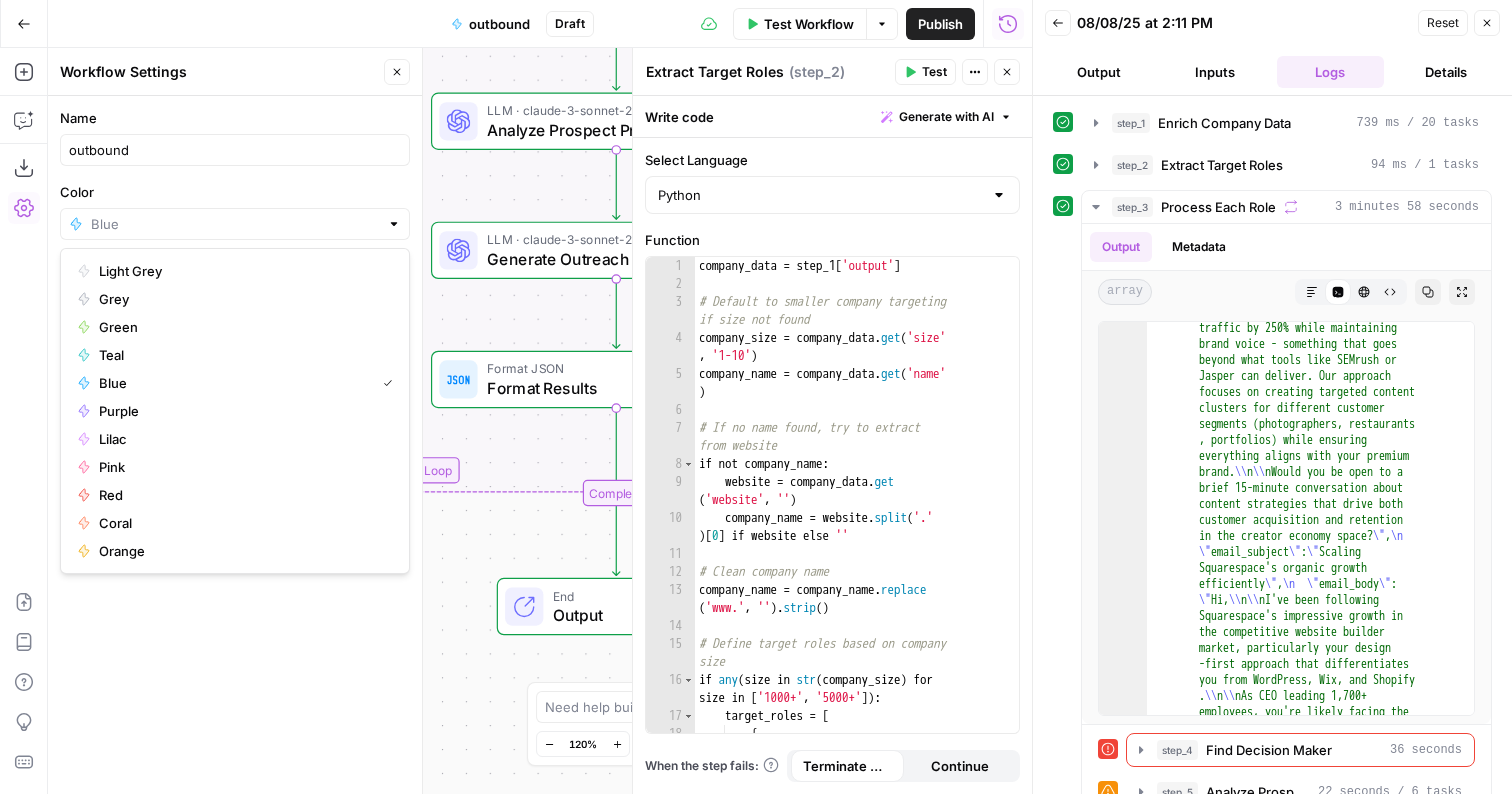 type on "Blue" 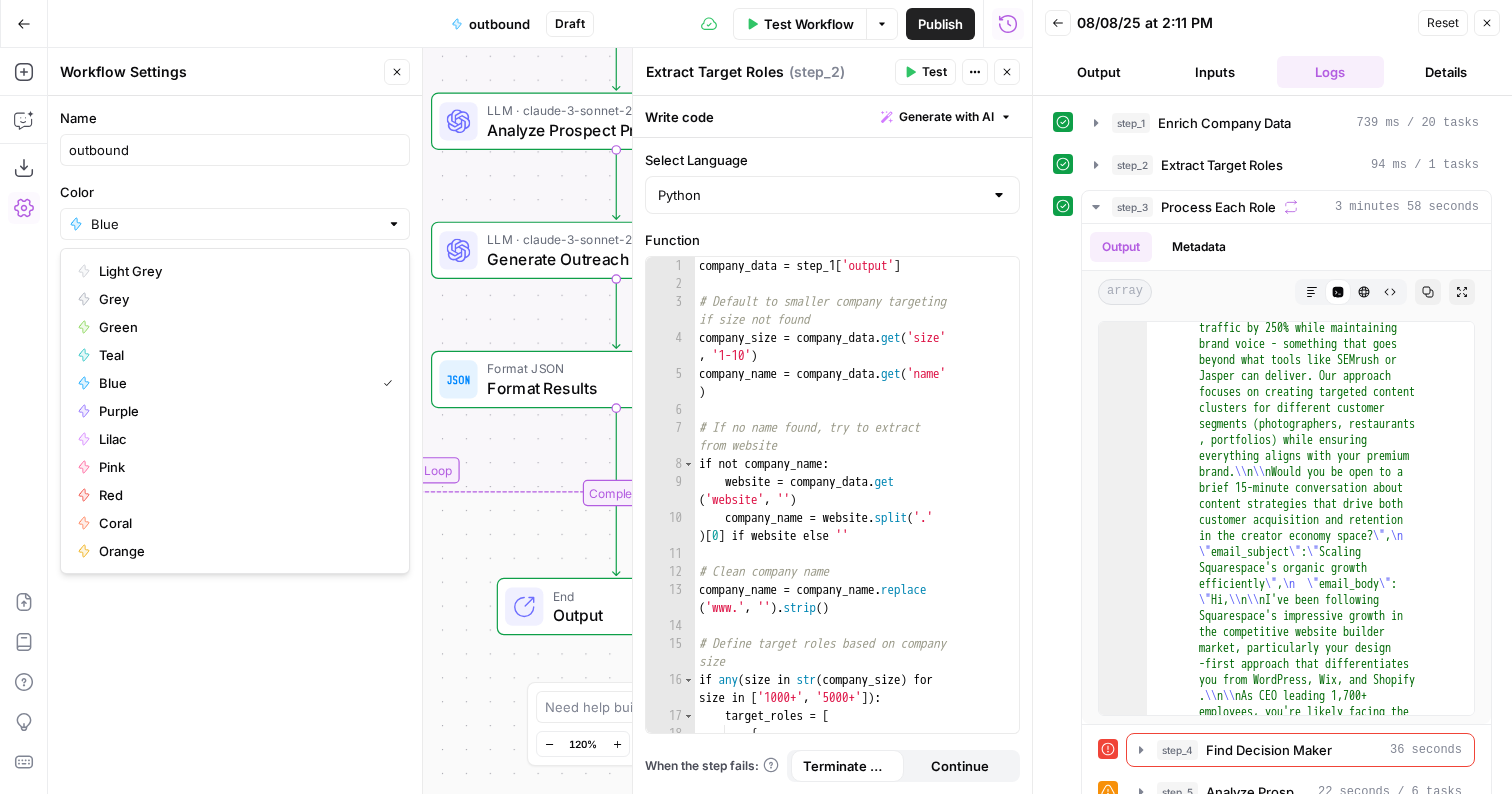 click on "Workflow Settings Close" at bounding box center (235, 72) 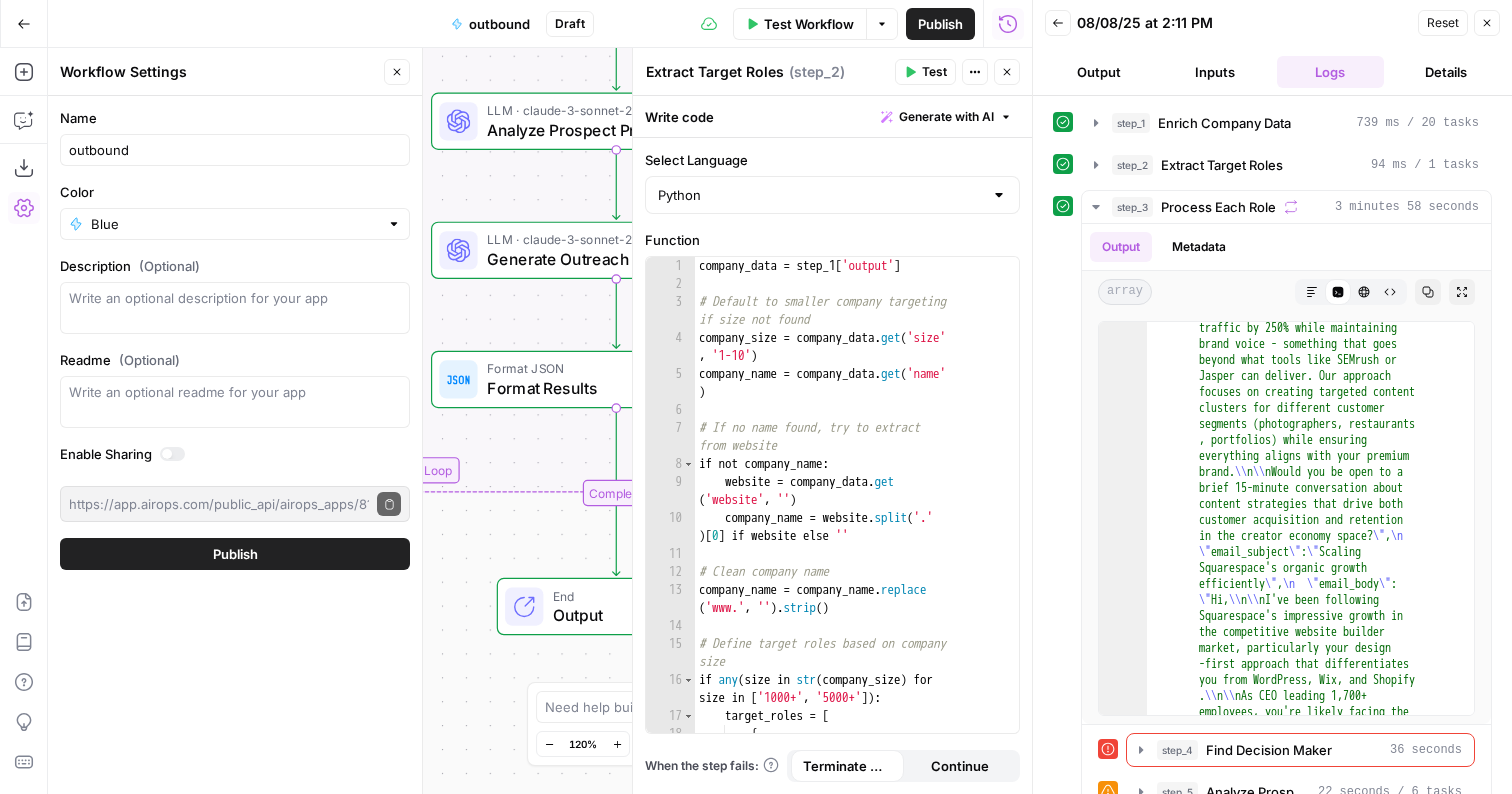 click on "Publish" at bounding box center (235, 554) 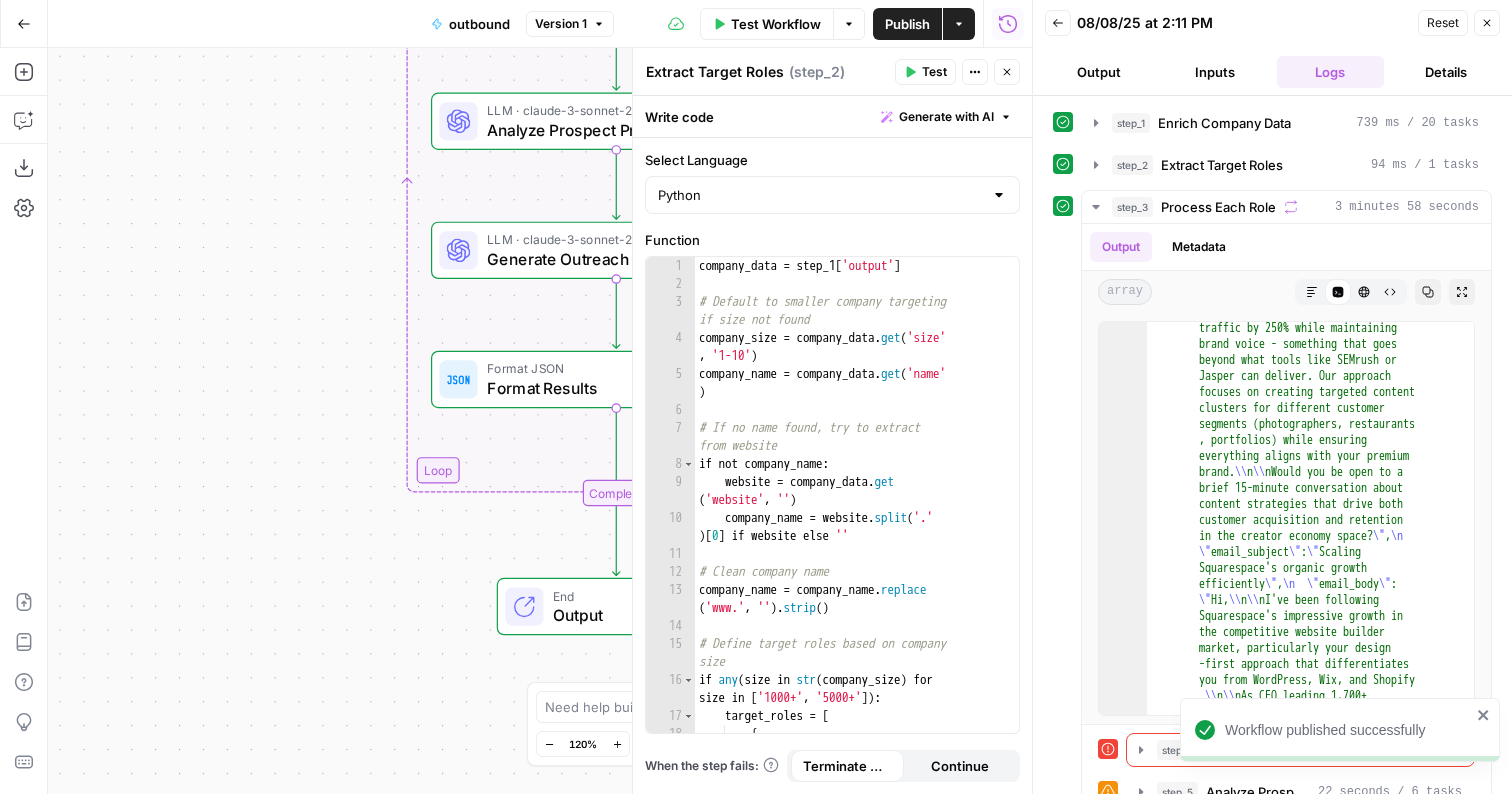 click 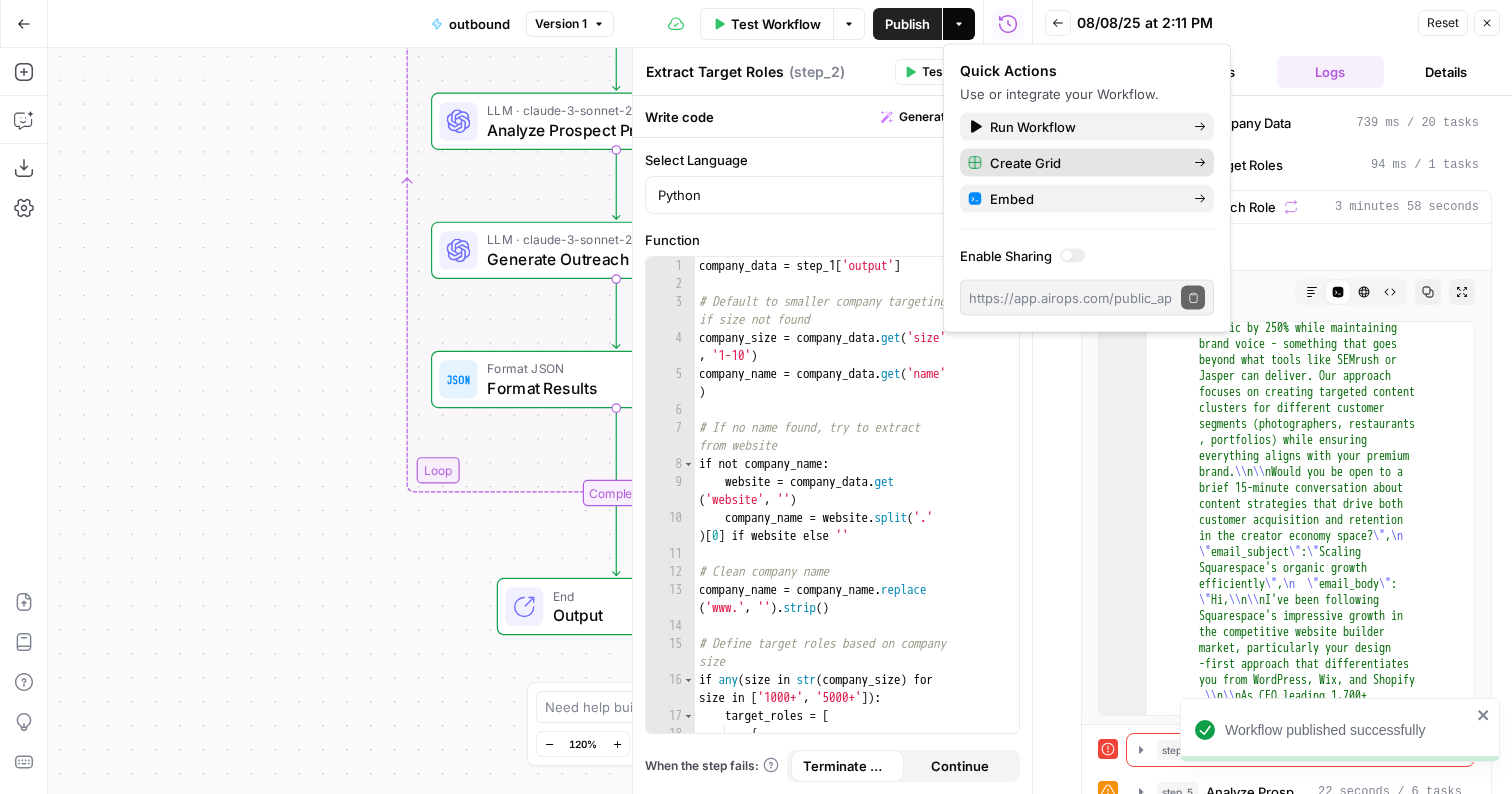click on "Create Grid" at bounding box center (1084, 163) 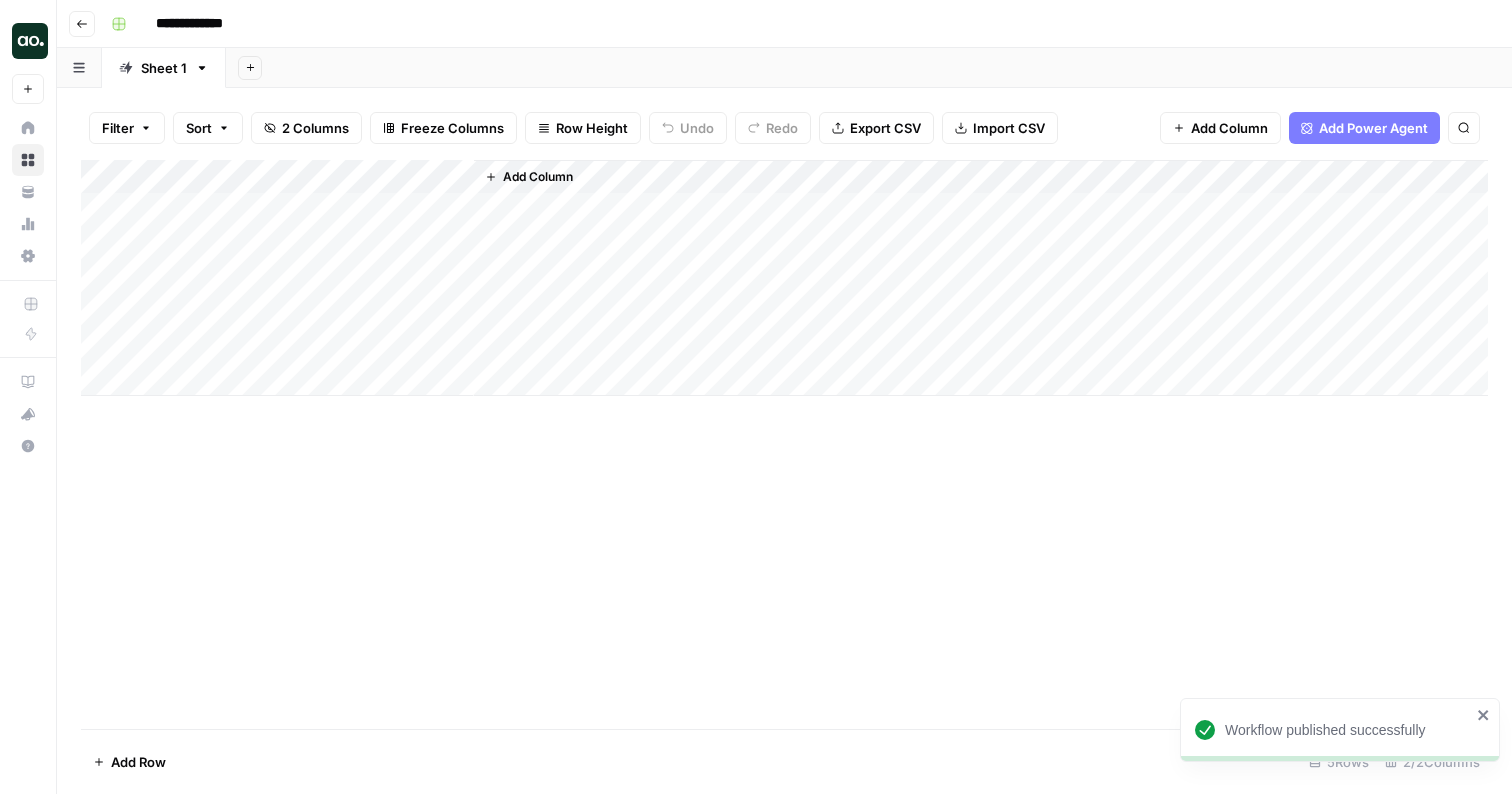 click on "Add Column" at bounding box center [784, 278] 